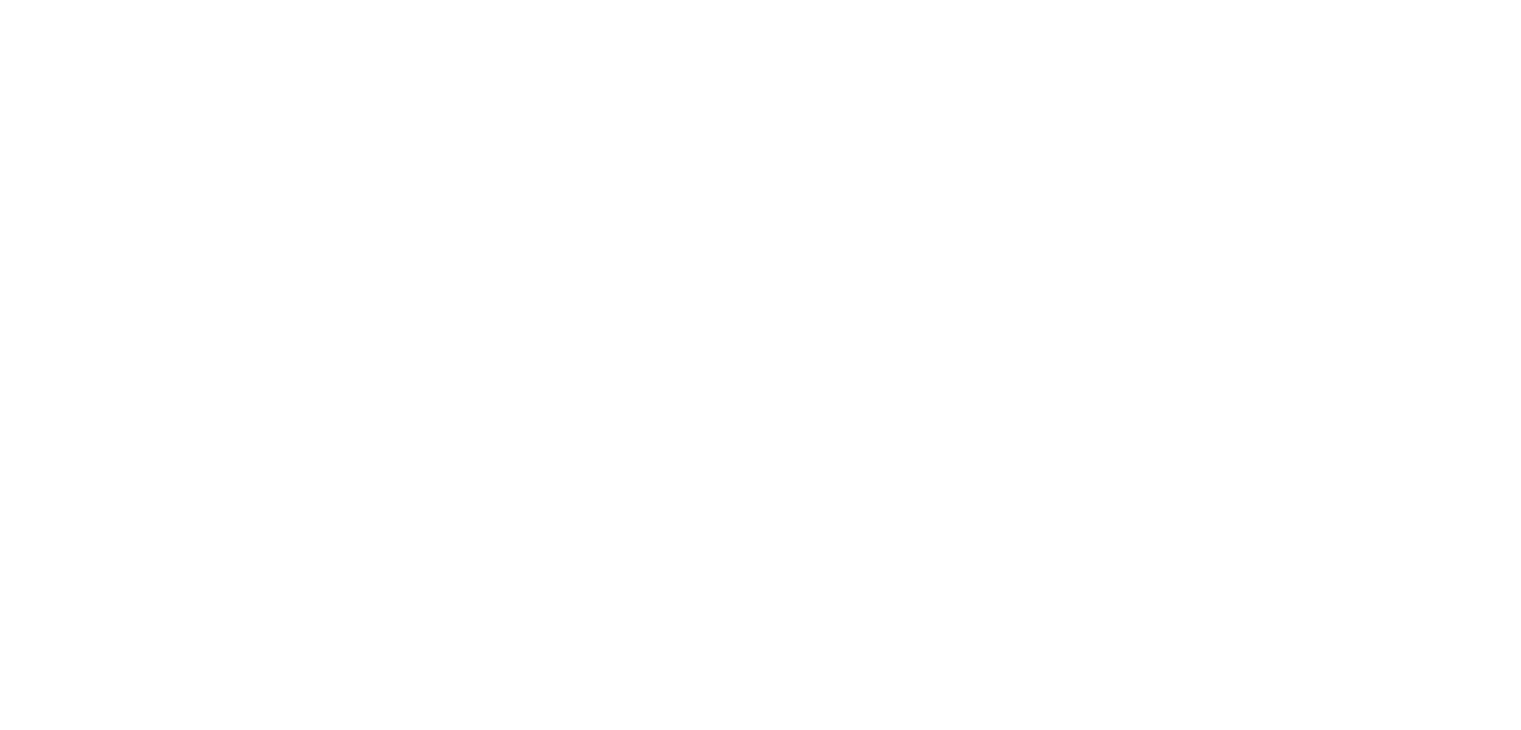 scroll, scrollTop: 0, scrollLeft: 0, axis: both 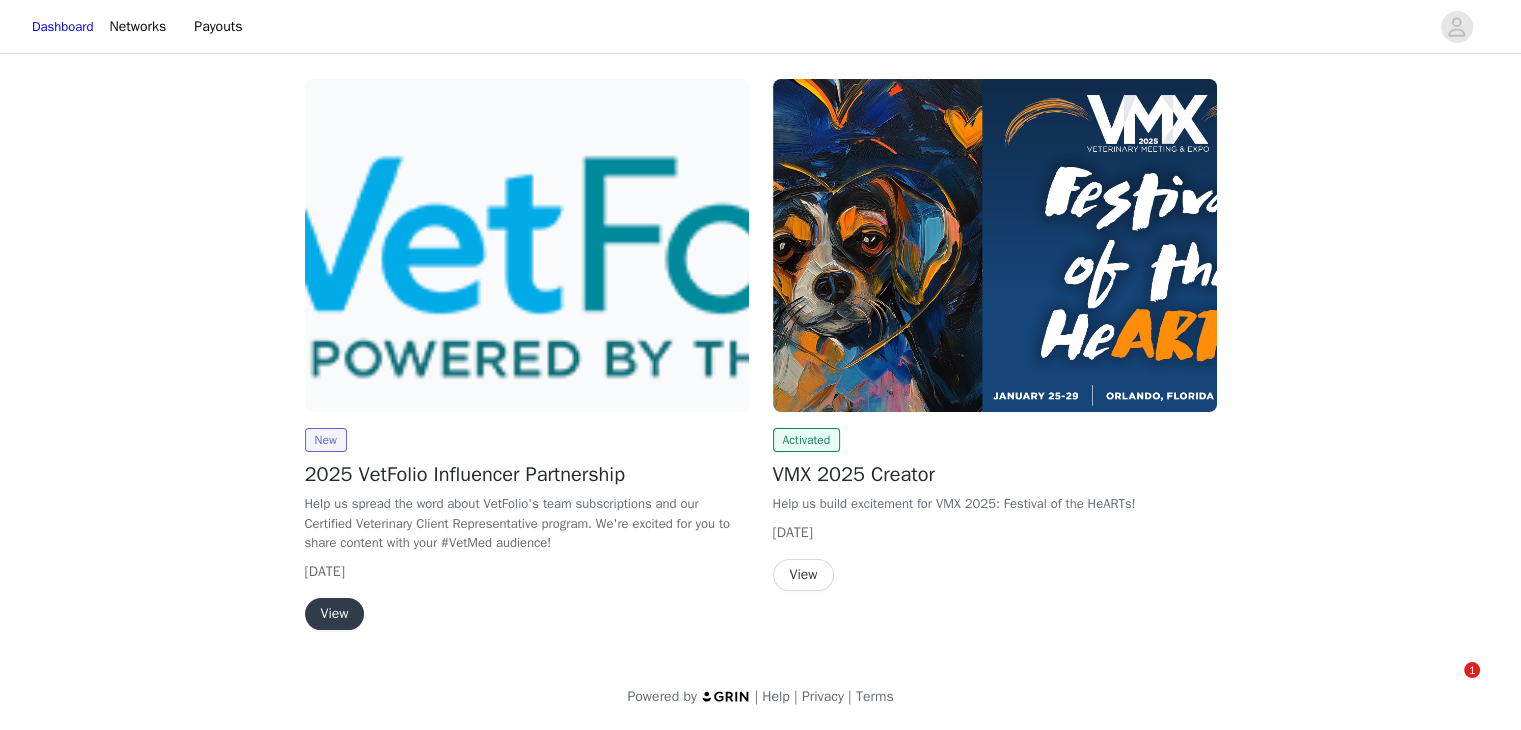 click on "View" at bounding box center (335, 614) 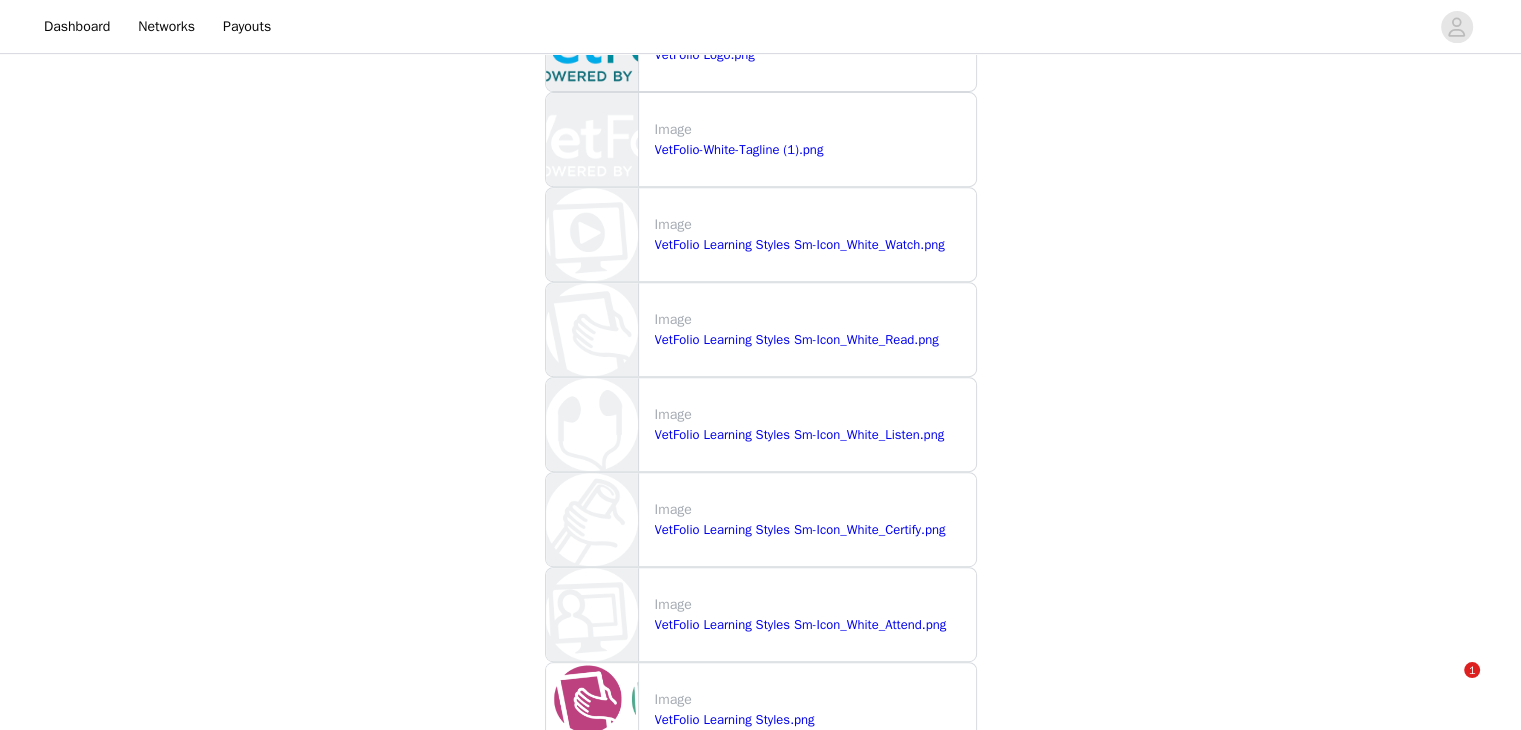 scroll, scrollTop: 1476, scrollLeft: 0, axis: vertical 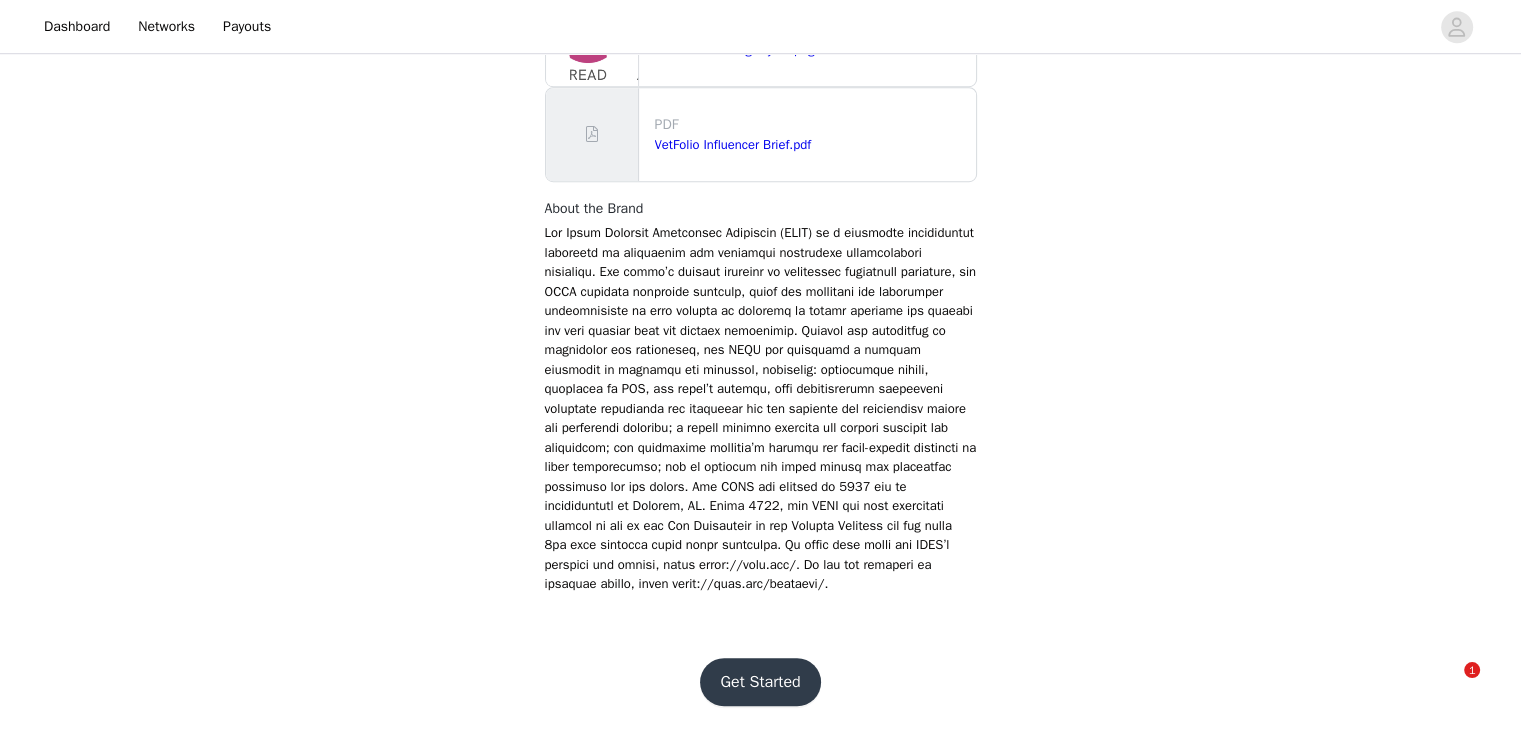 click on "Get Started" at bounding box center [760, 682] 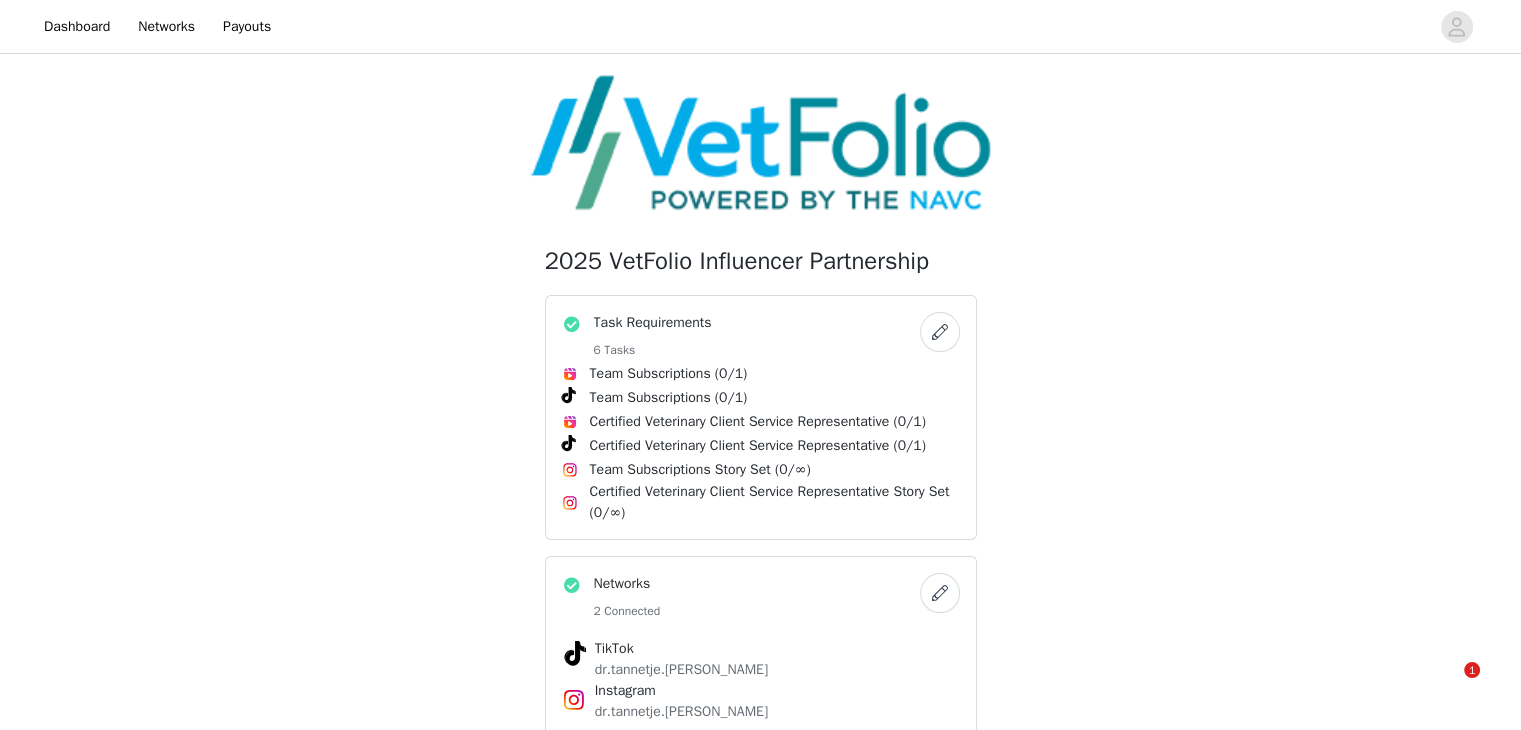 click on "Certified Veterinary Client Service Representative (0/1)" at bounding box center [758, 421] 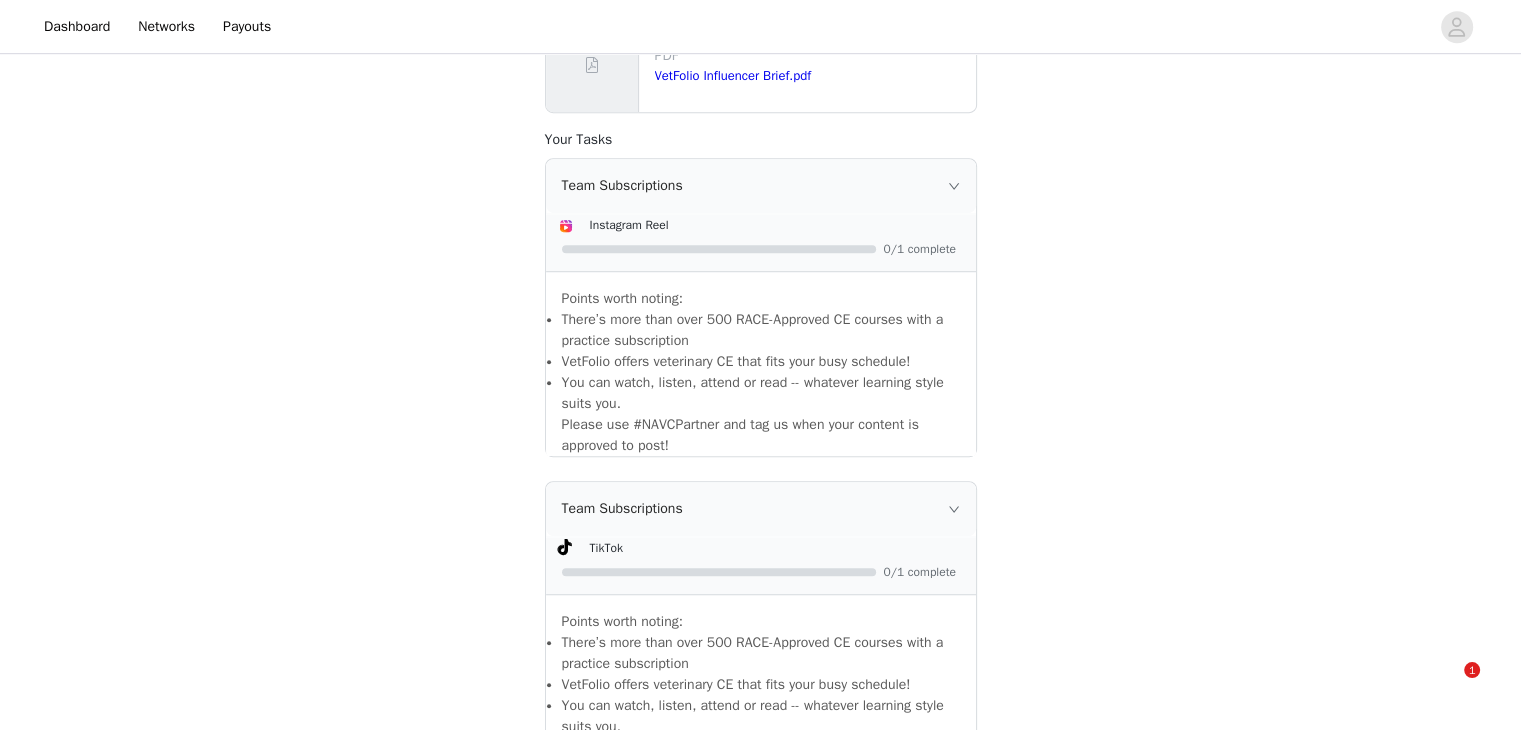 scroll, scrollTop: 1216, scrollLeft: 0, axis: vertical 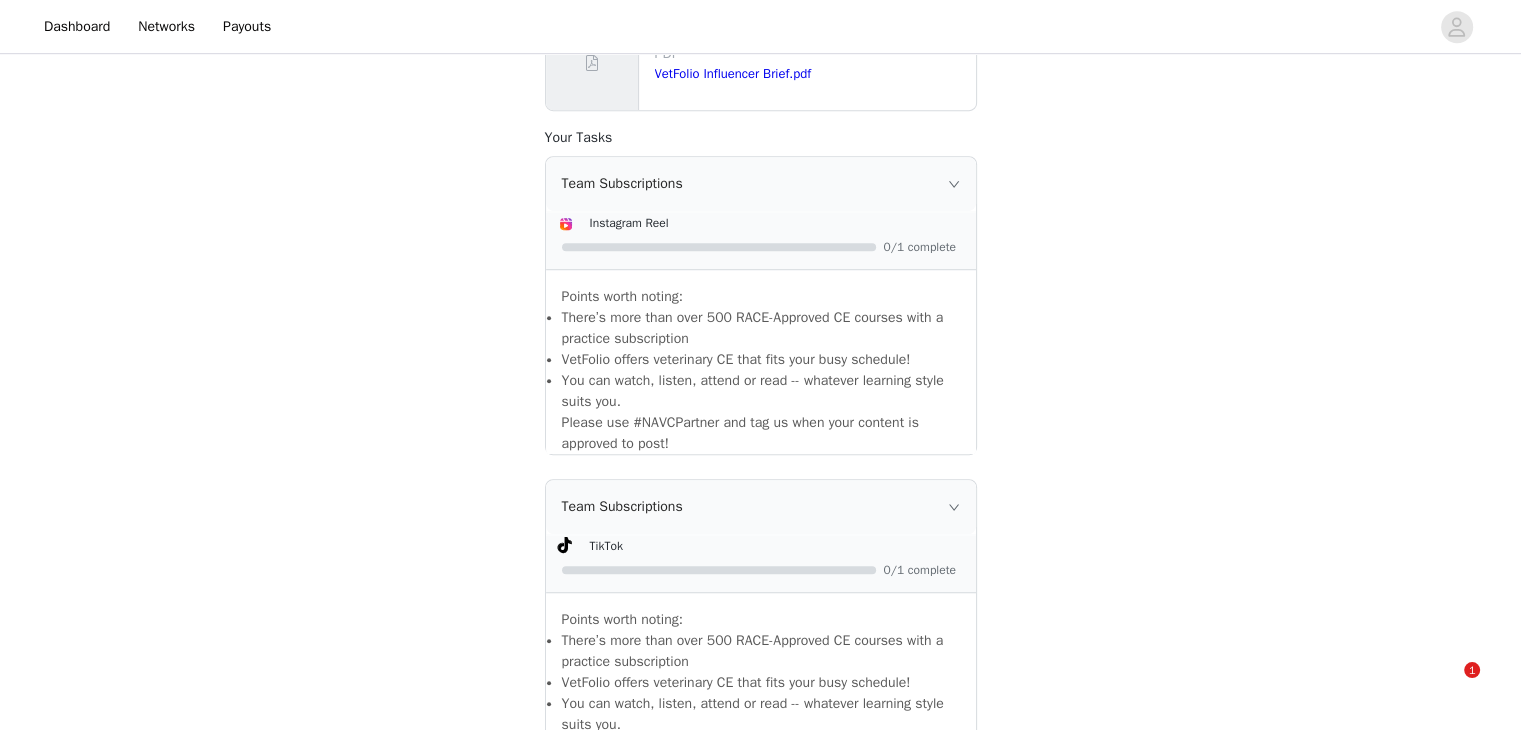 click 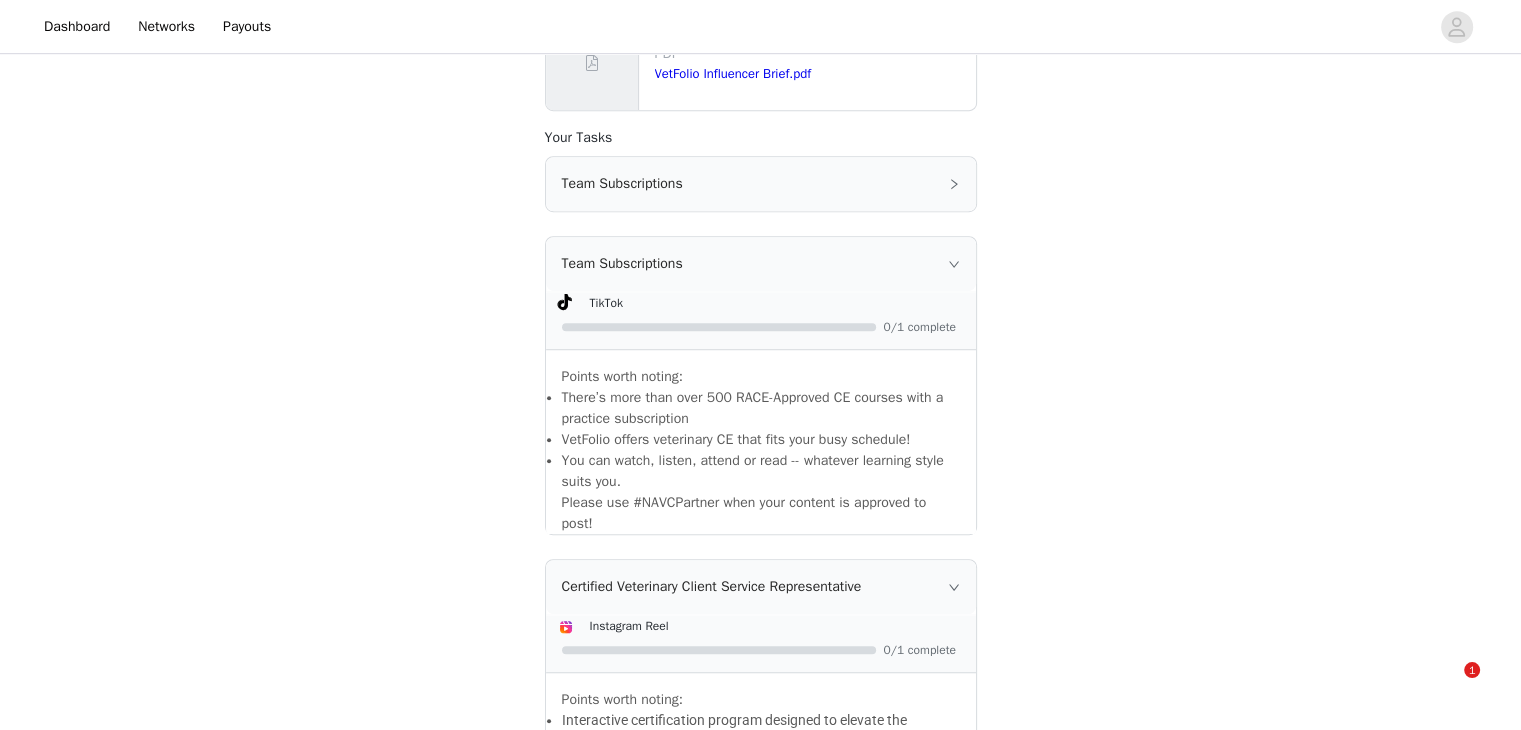 click 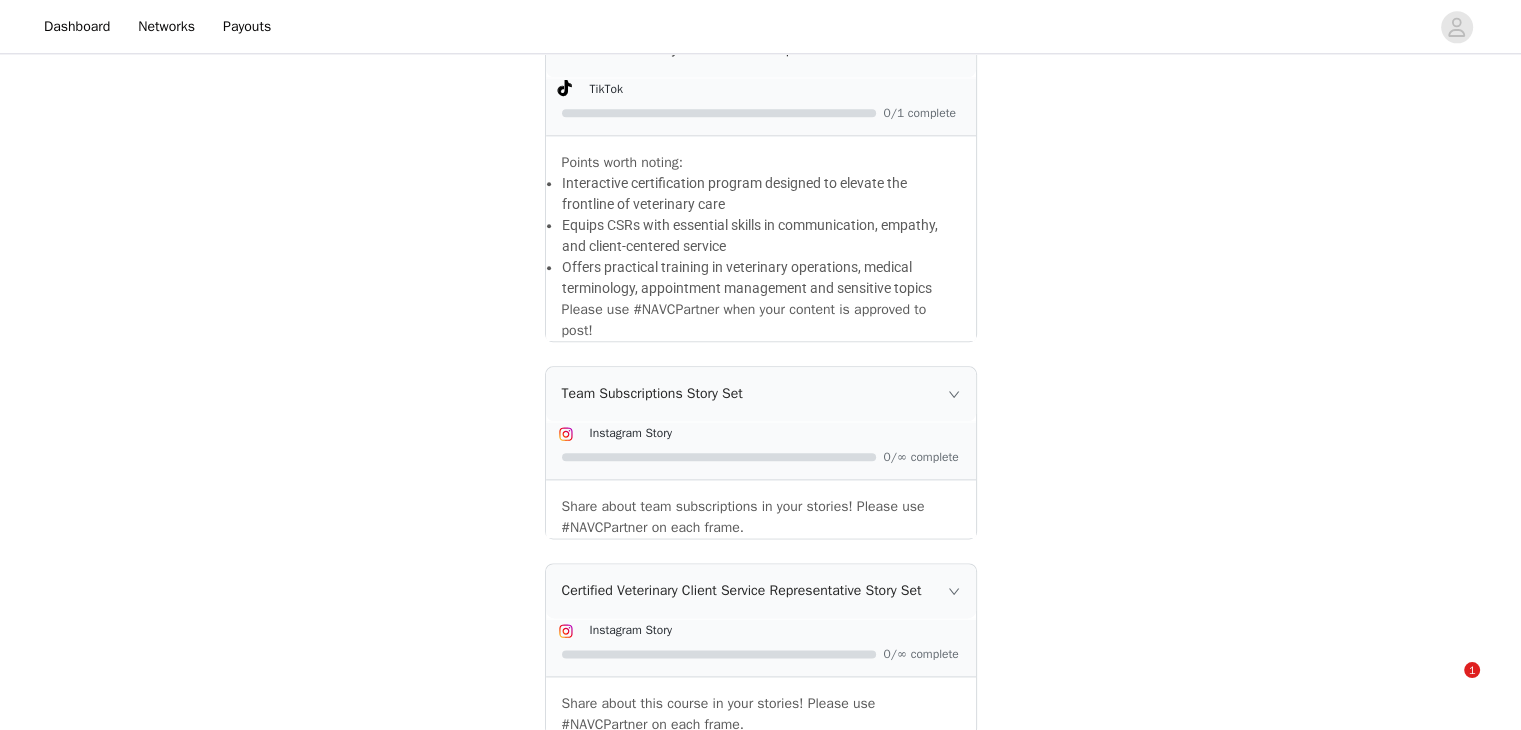 scroll, scrollTop: 2528, scrollLeft: 0, axis: vertical 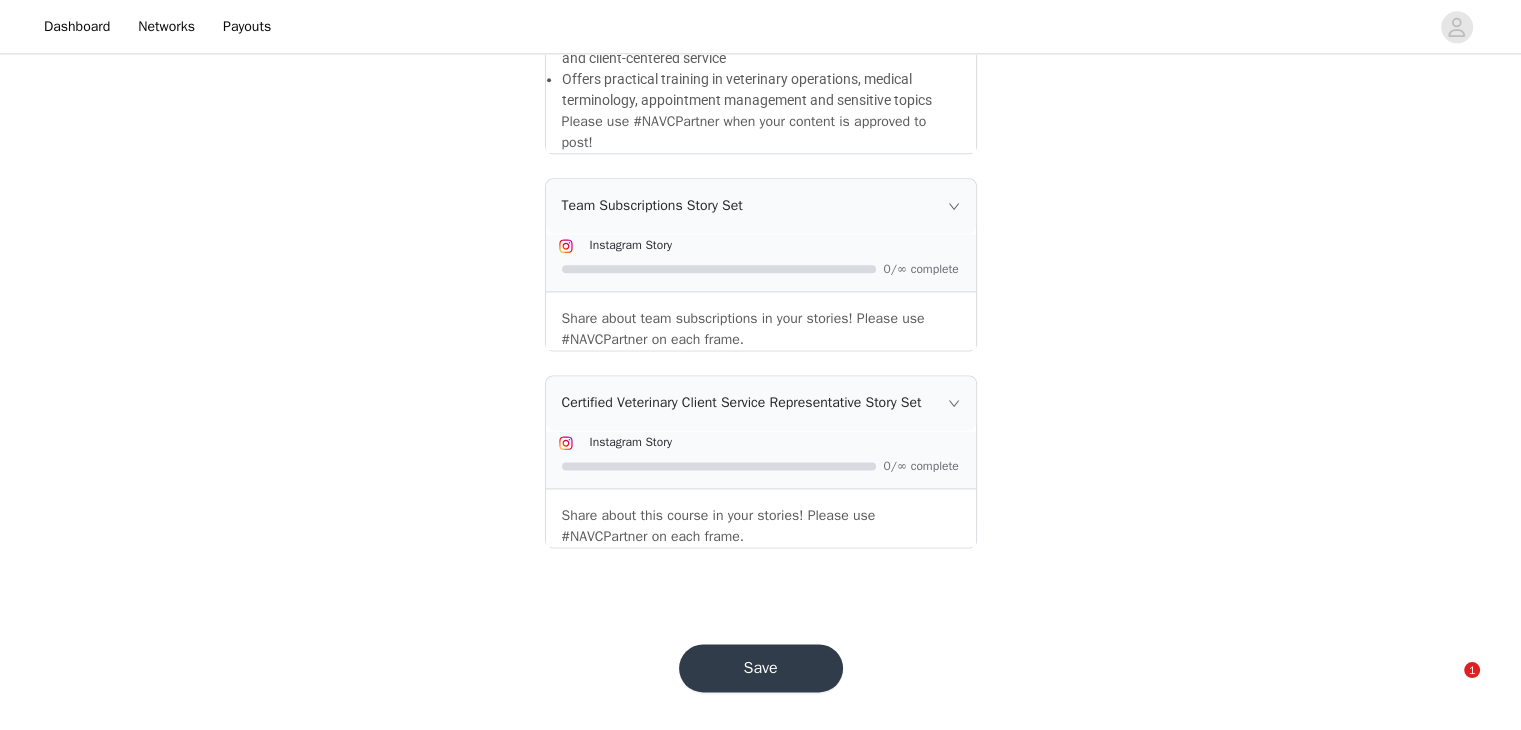 click on "Certified Veterinary Client Service Representative Story Set" at bounding box center (761, 403) 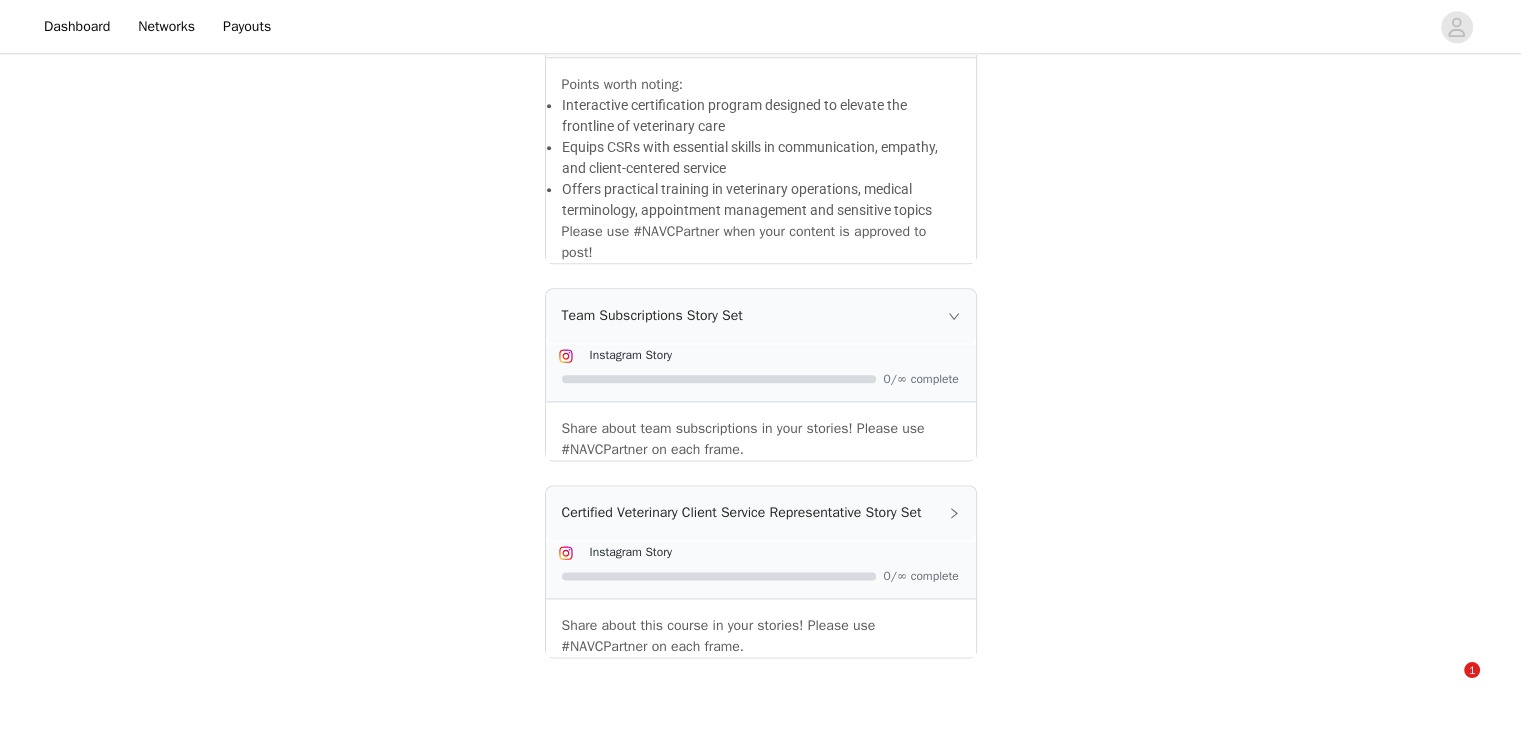 scroll, scrollTop: 2412, scrollLeft: 0, axis: vertical 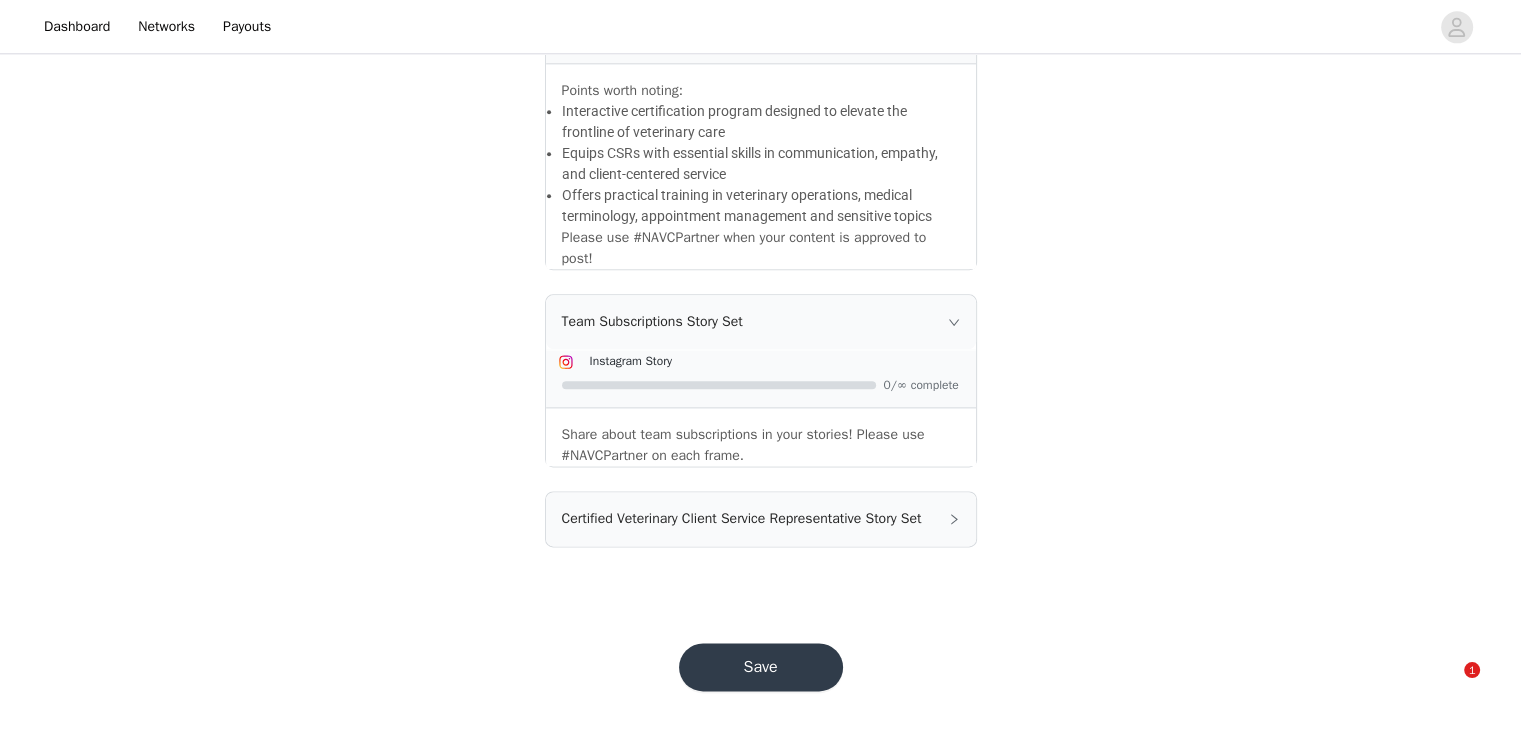click on "Certified Veterinary Client Service Representative Story Set" at bounding box center [761, 519] 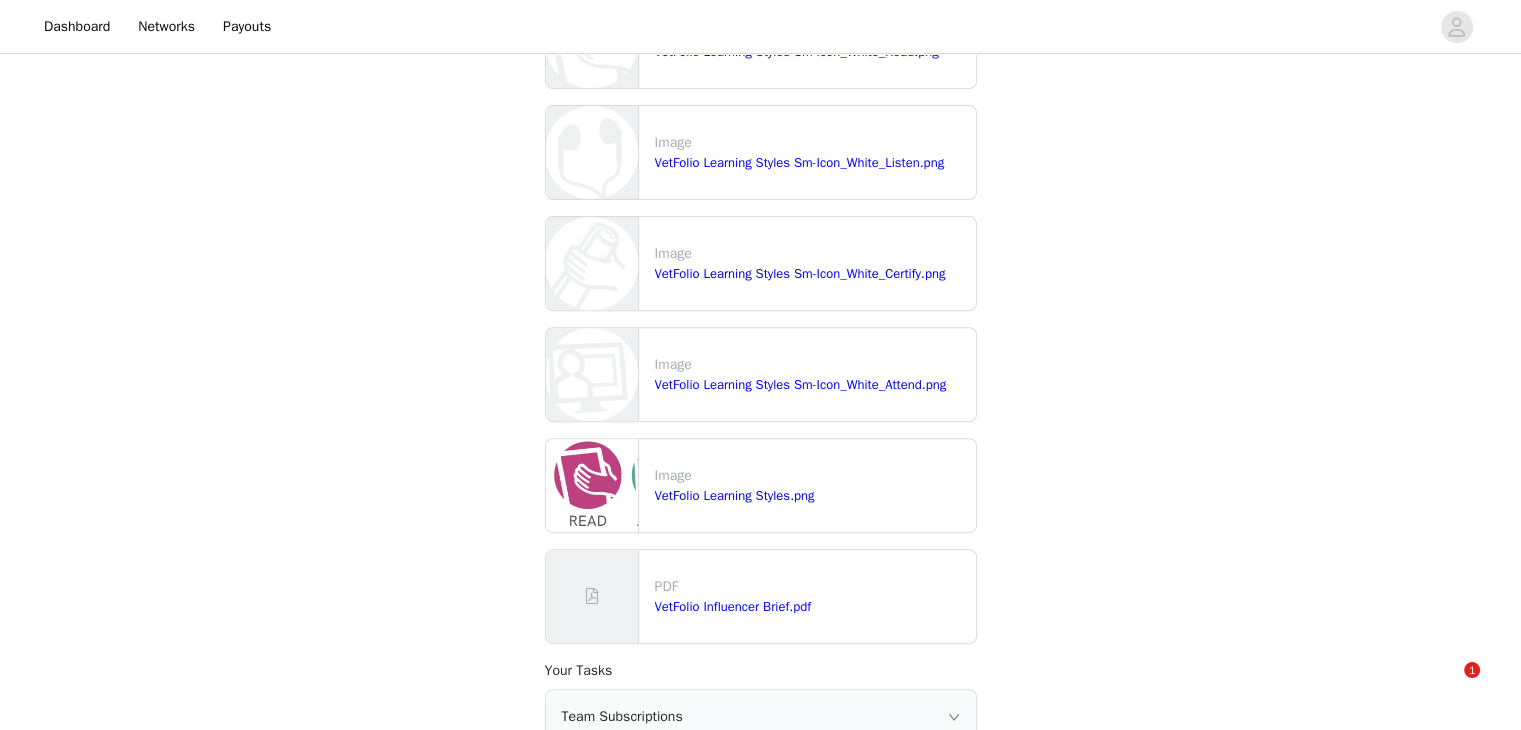 scroll, scrollTop: 0, scrollLeft: 0, axis: both 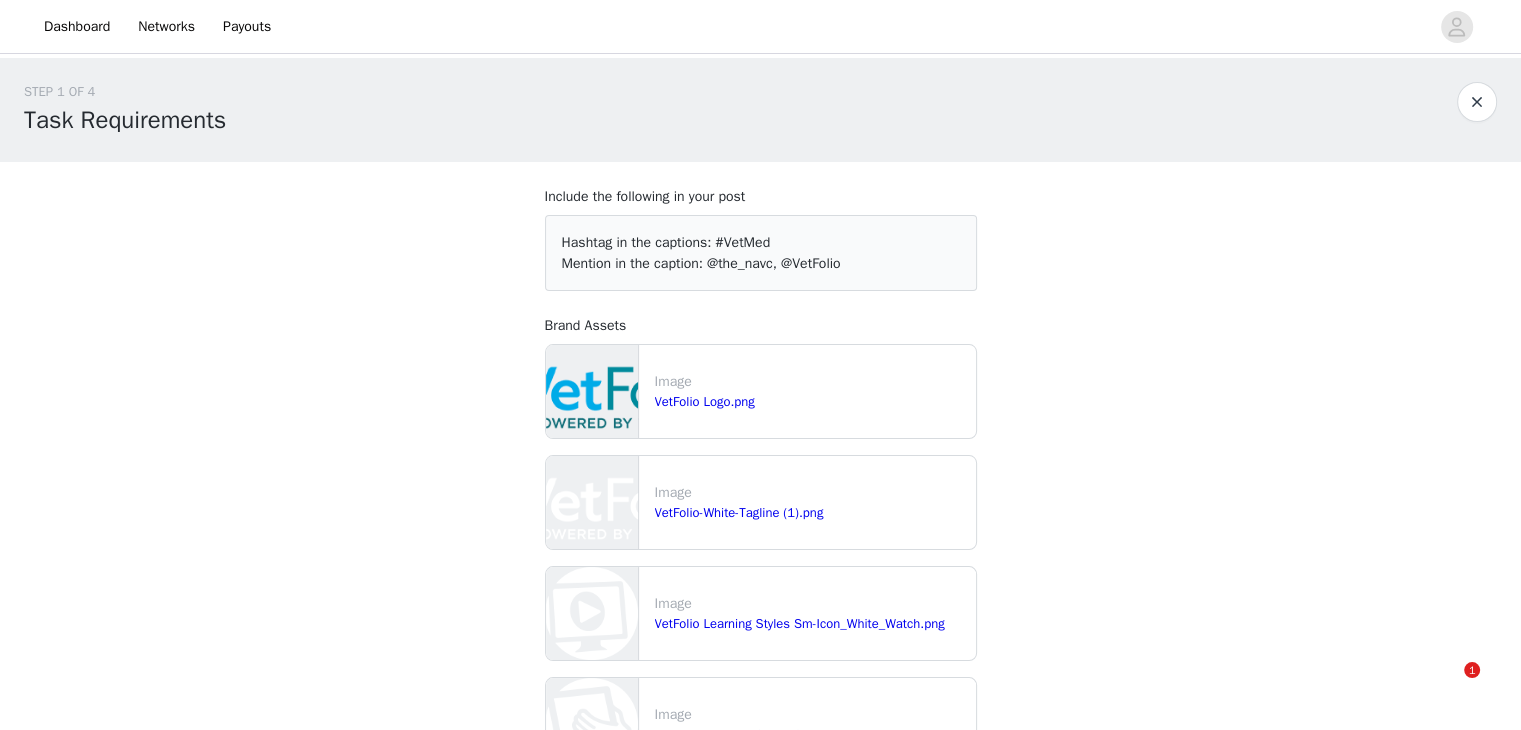 click at bounding box center (1477, 102) 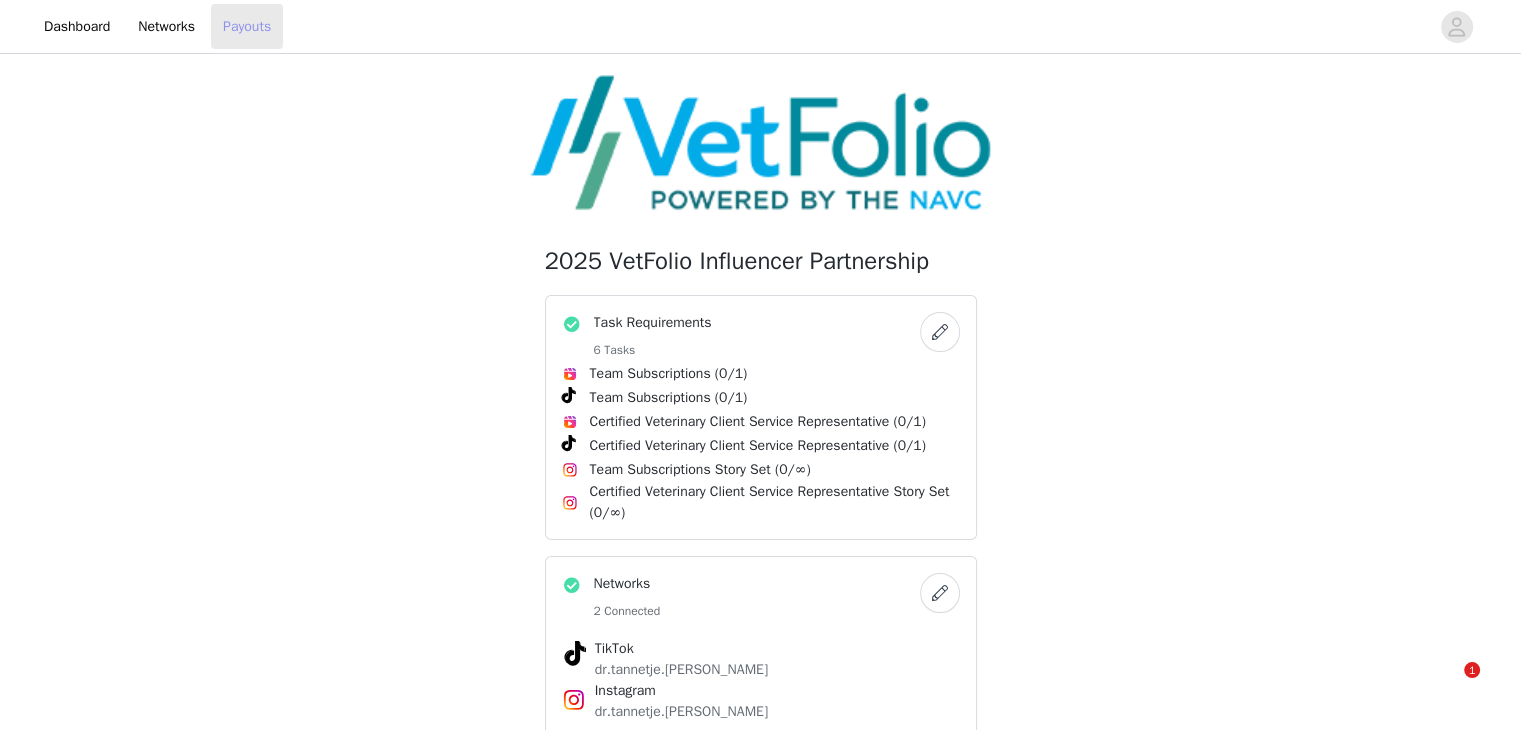 click on "Payouts" at bounding box center (247, 26) 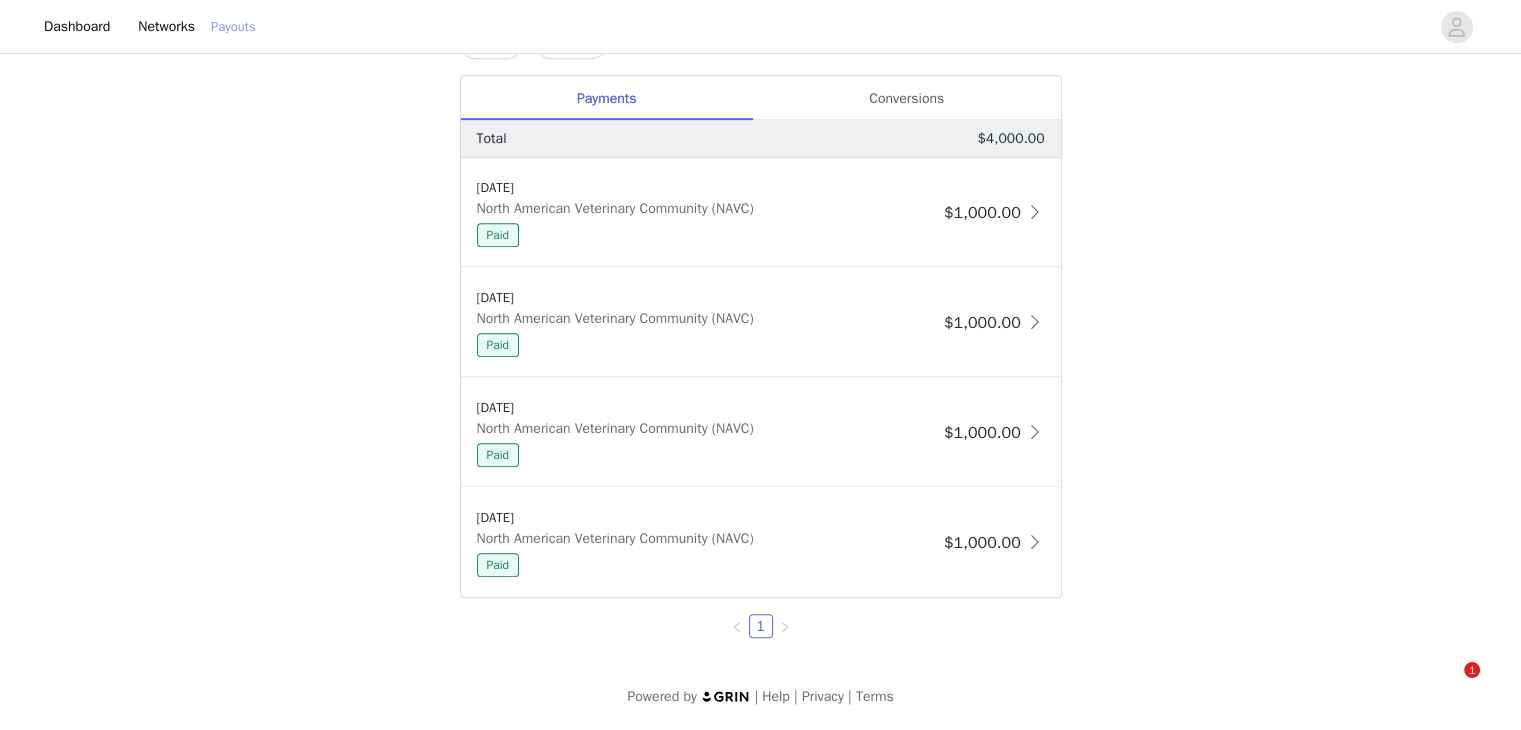 scroll, scrollTop: 0, scrollLeft: 0, axis: both 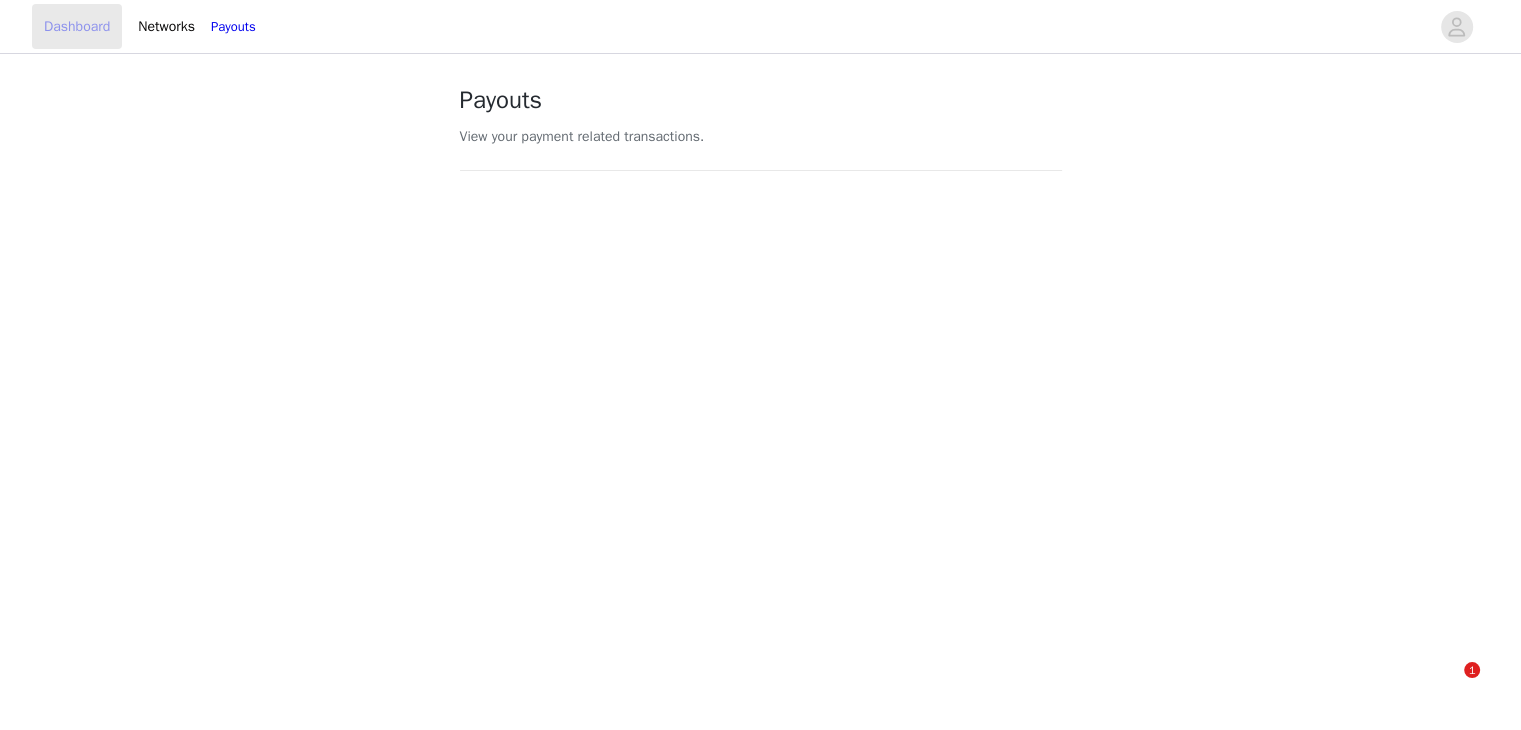 click on "Dashboard" at bounding box center [77, 26] 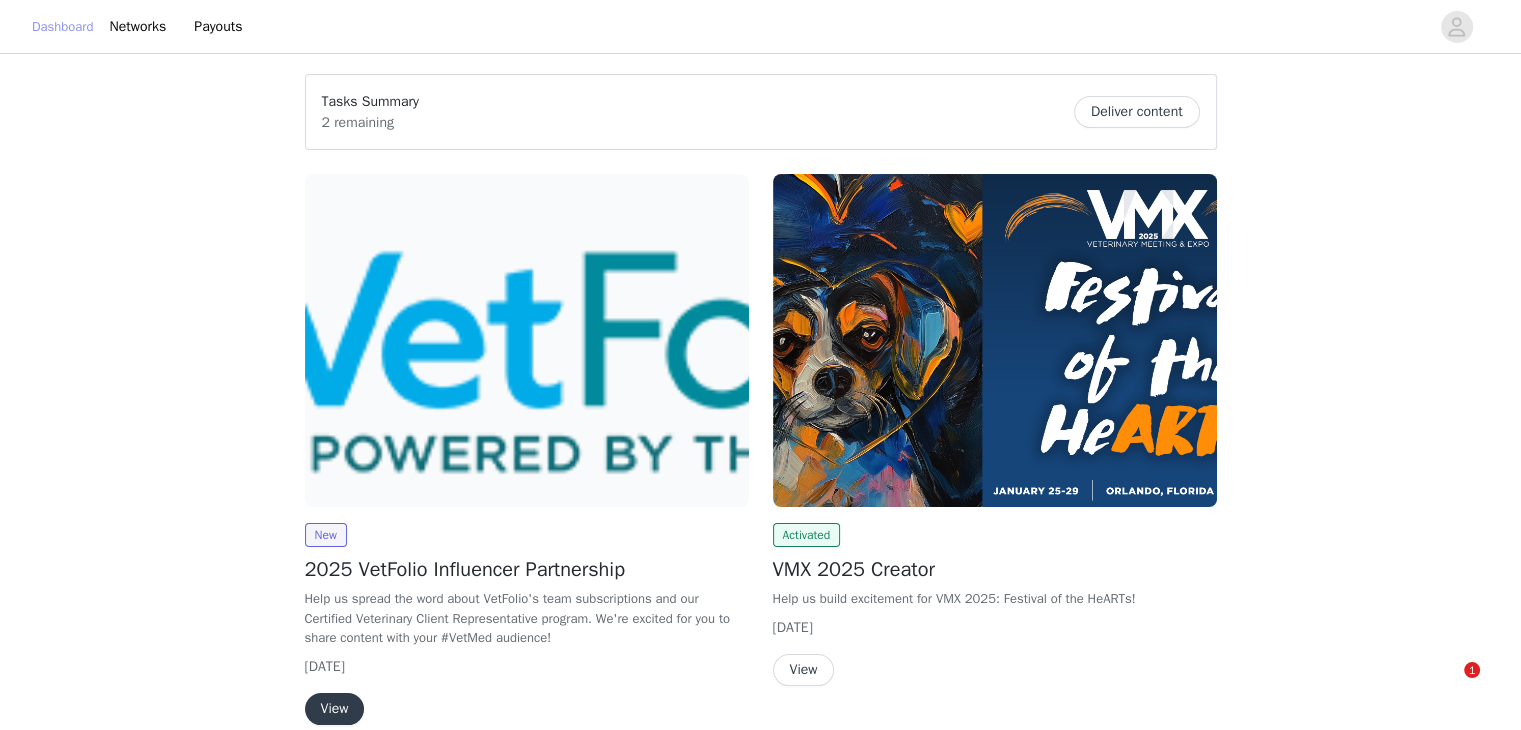 scroll, scrollTop: 95, scrollLeft: 0, axis: vertical 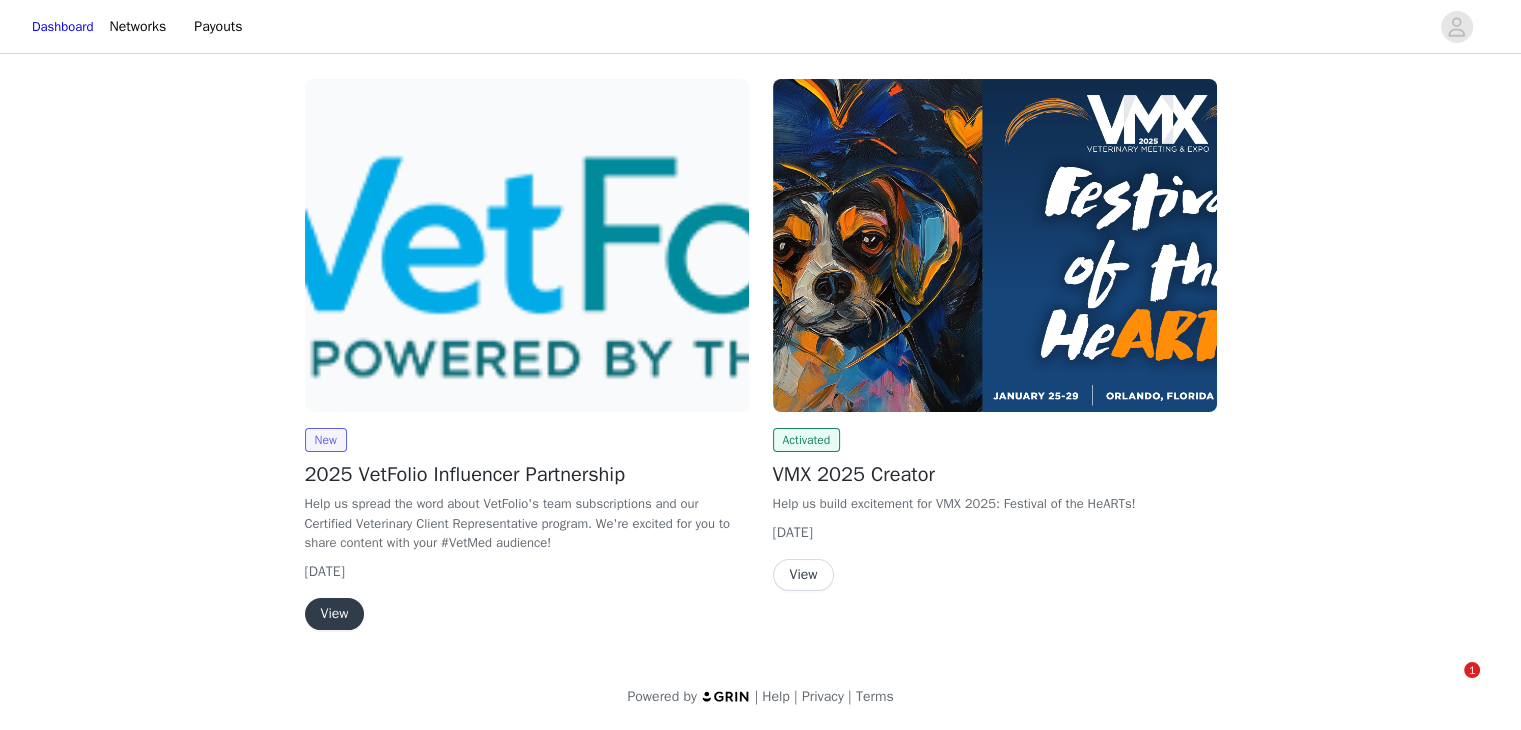 click on "View" at bounding box center [335, 614] 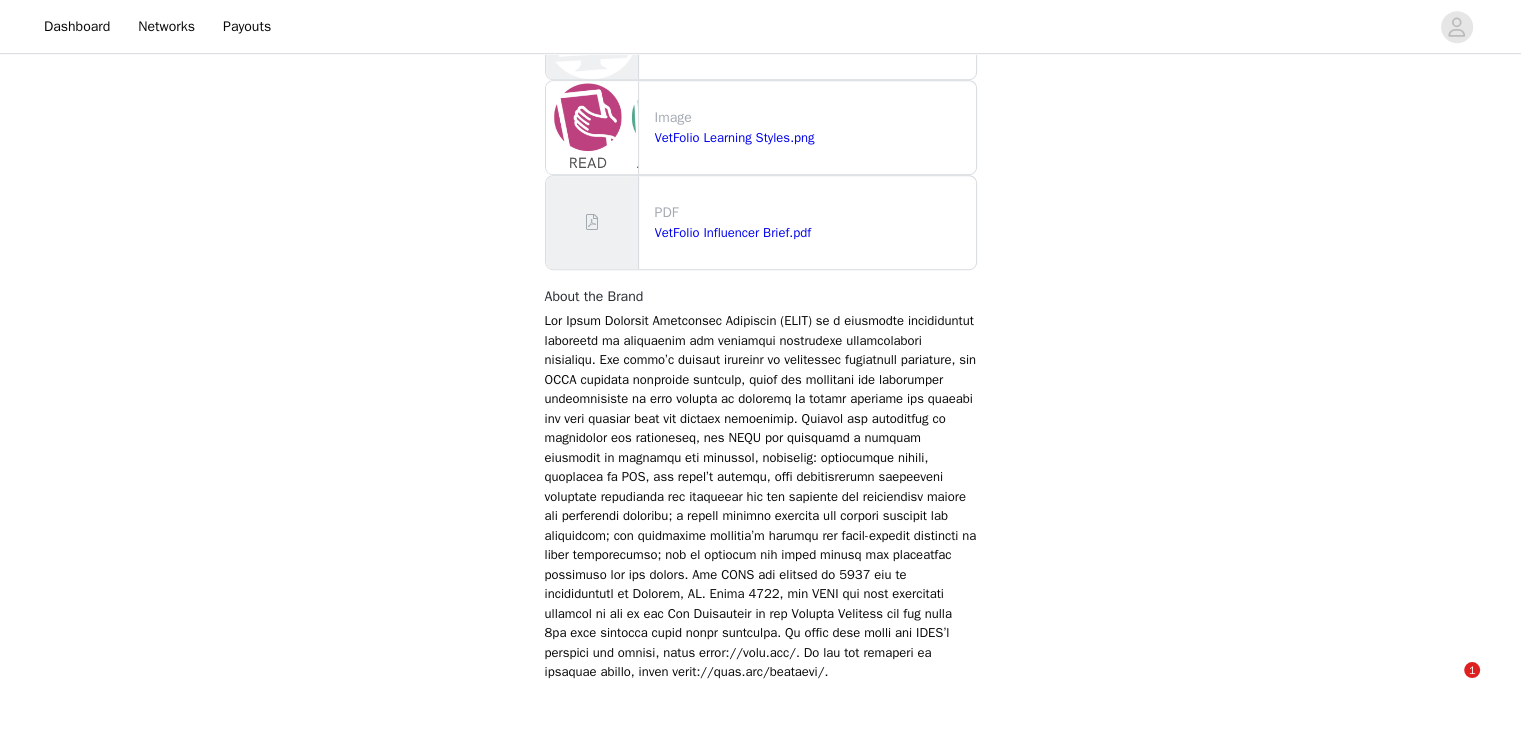scroll, scrollTop: 1476, scrollLeft: 0, axis: vertical 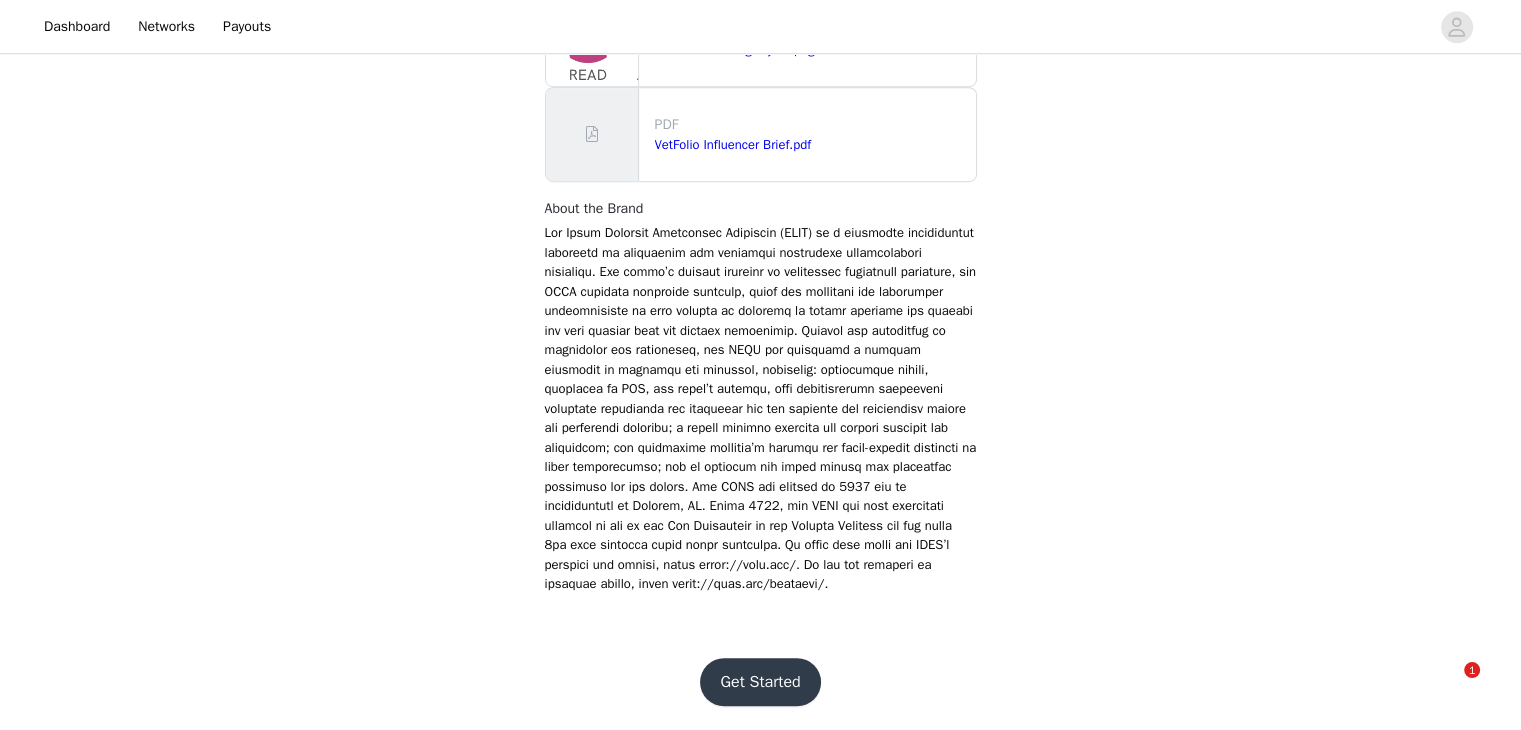 click on "Get Started" at bounding box center [760, 682] 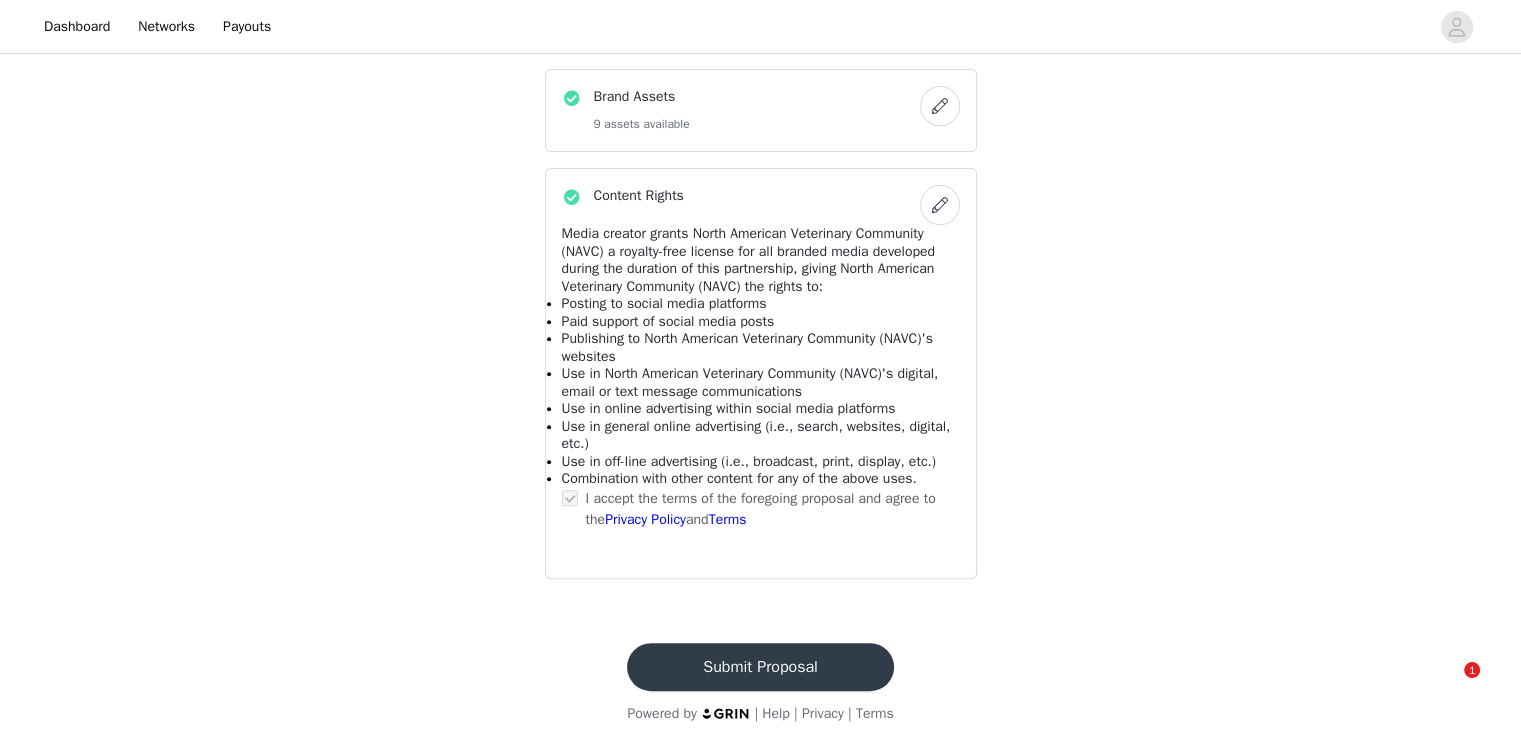 scroll, scrollTop: 702, scrollLeft: 0, axis: vertical 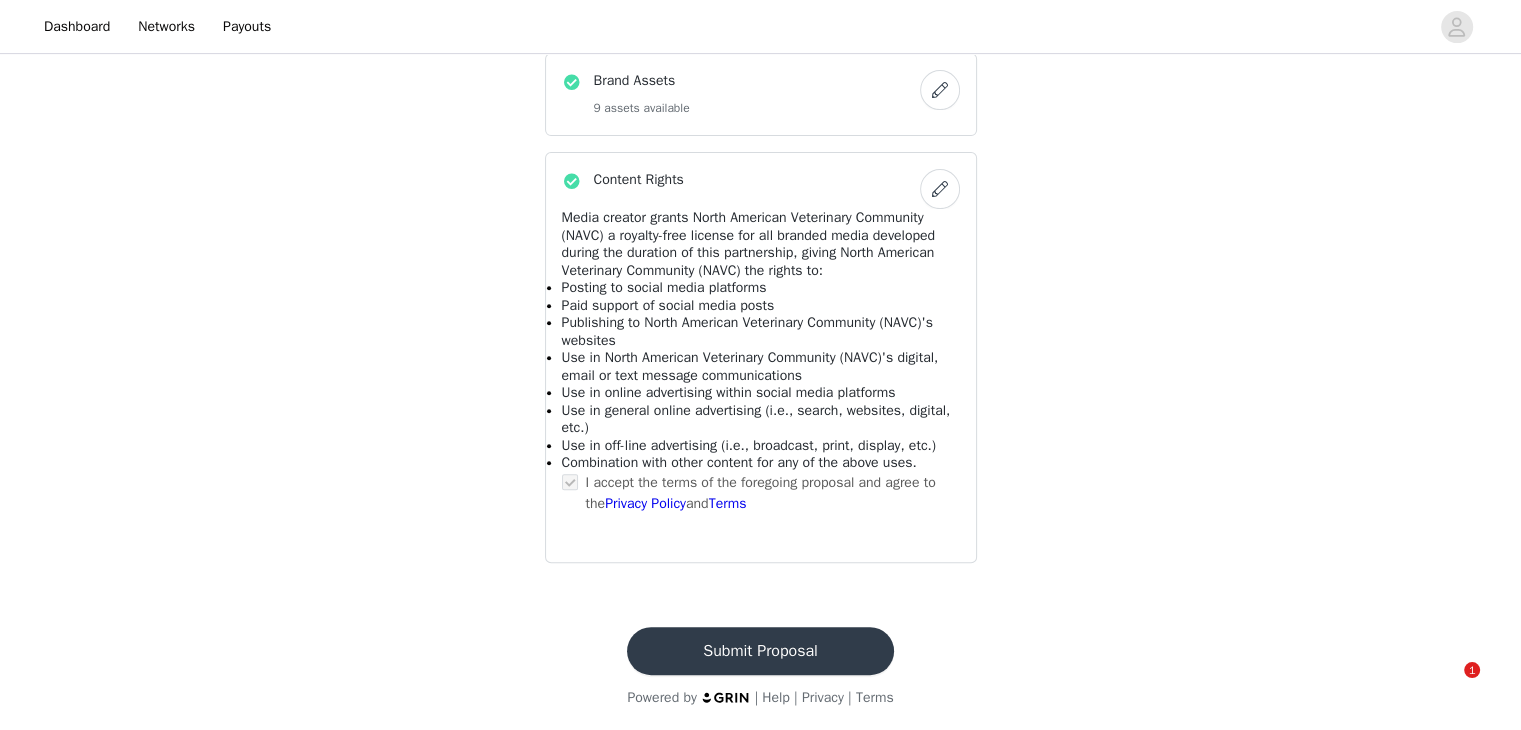 click at bounding box center (940, 189) 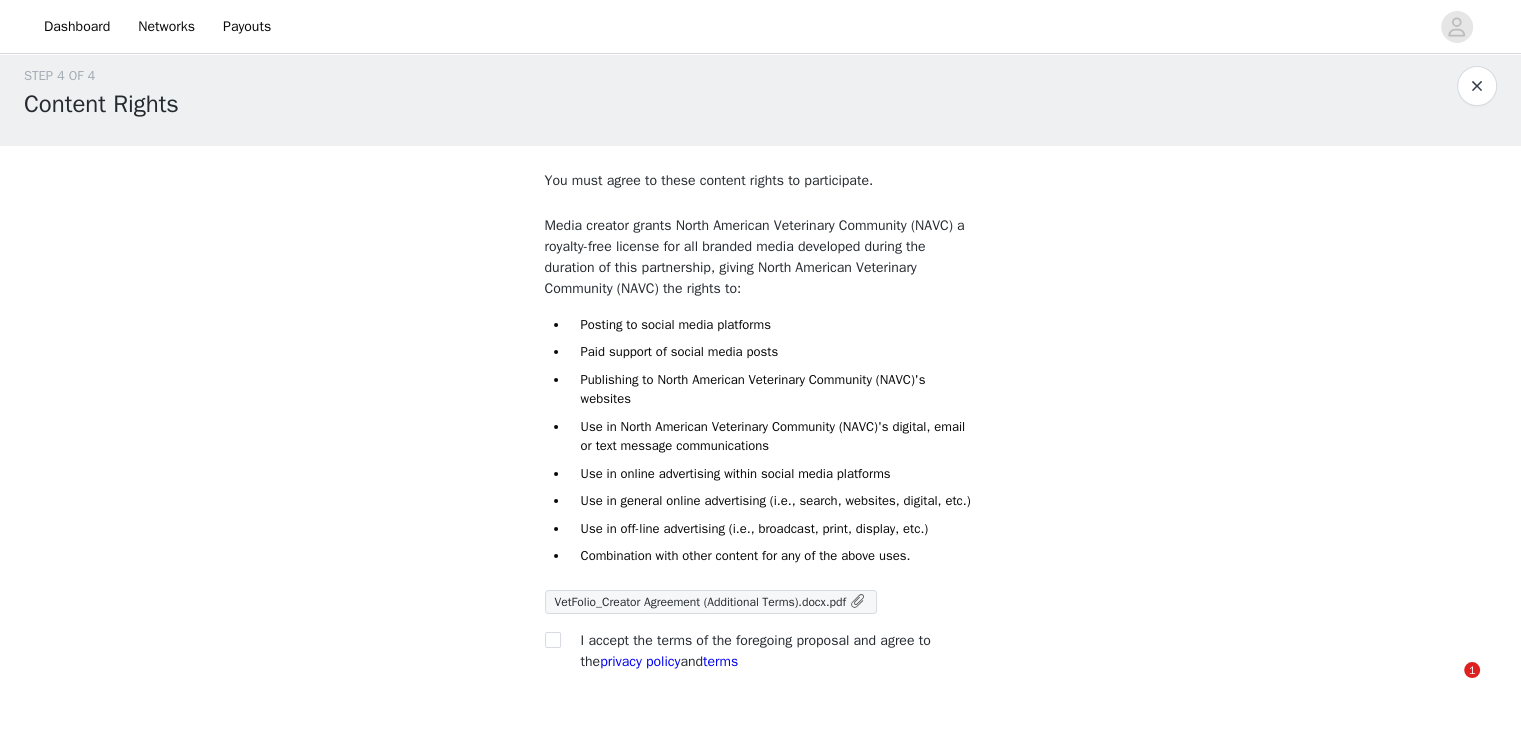 scroll, scrollTop: 0, scrollLeft: 0, axis: both 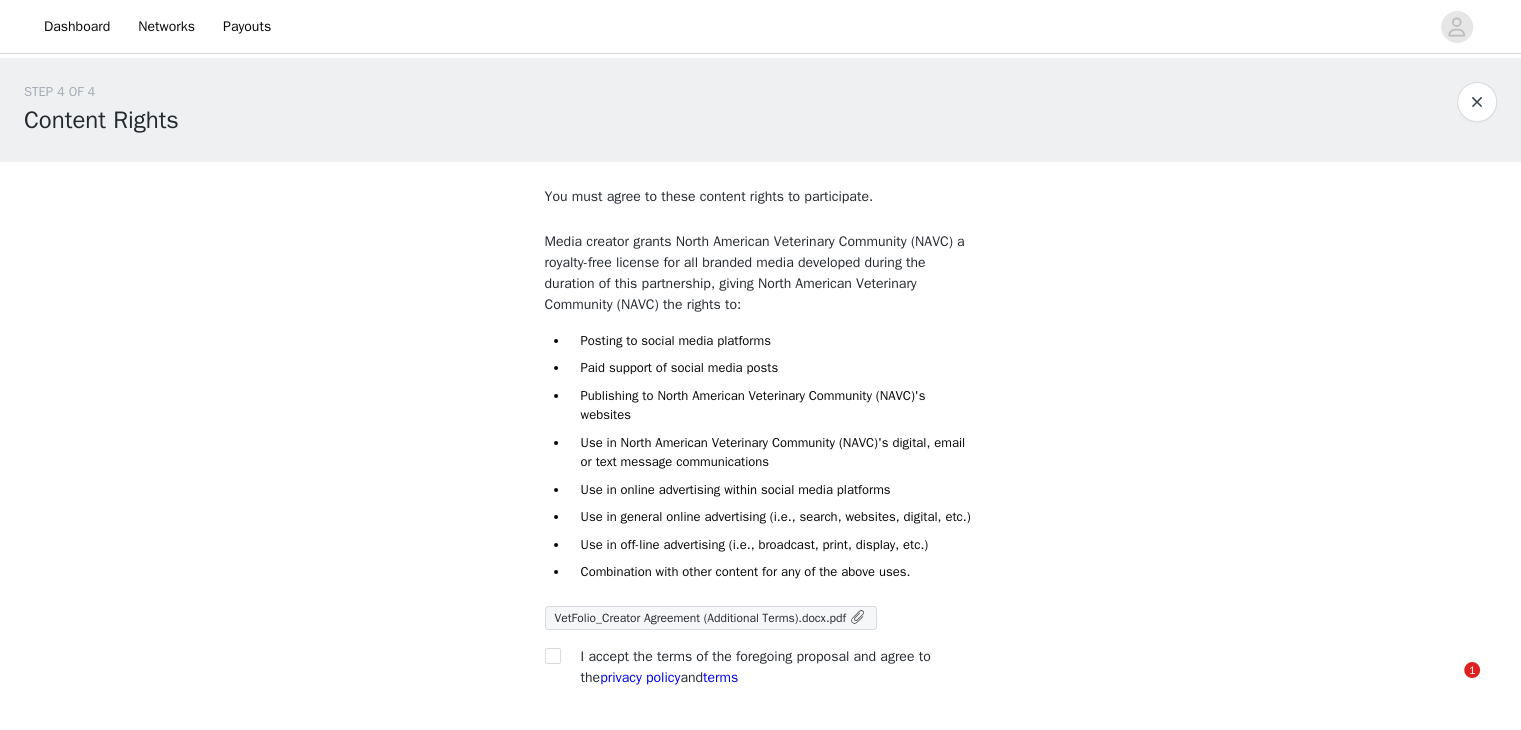 click at bounding box center [1477, 102] 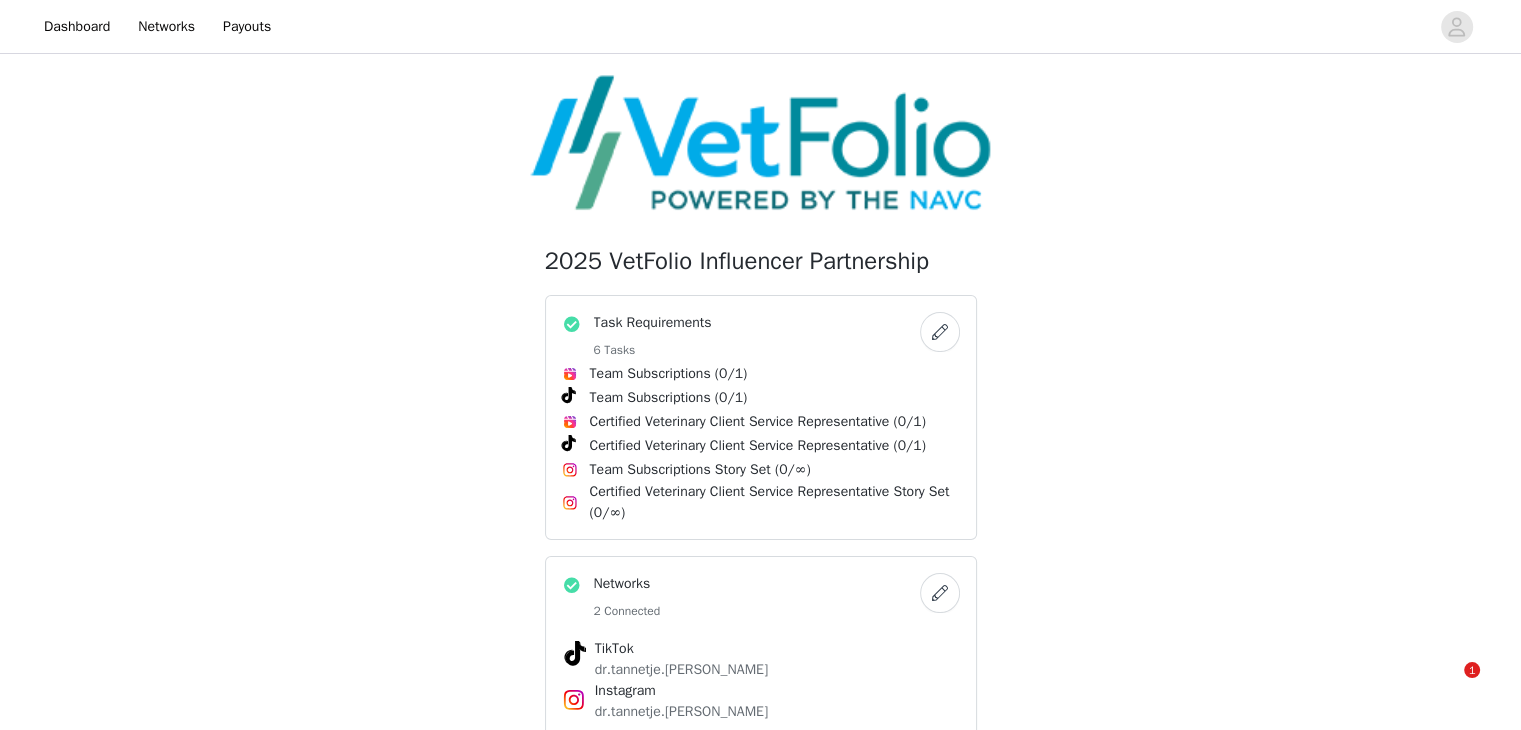 click on "Certified Veterinary Client Service Representative (0/1)" at bounding box center [758, 421] 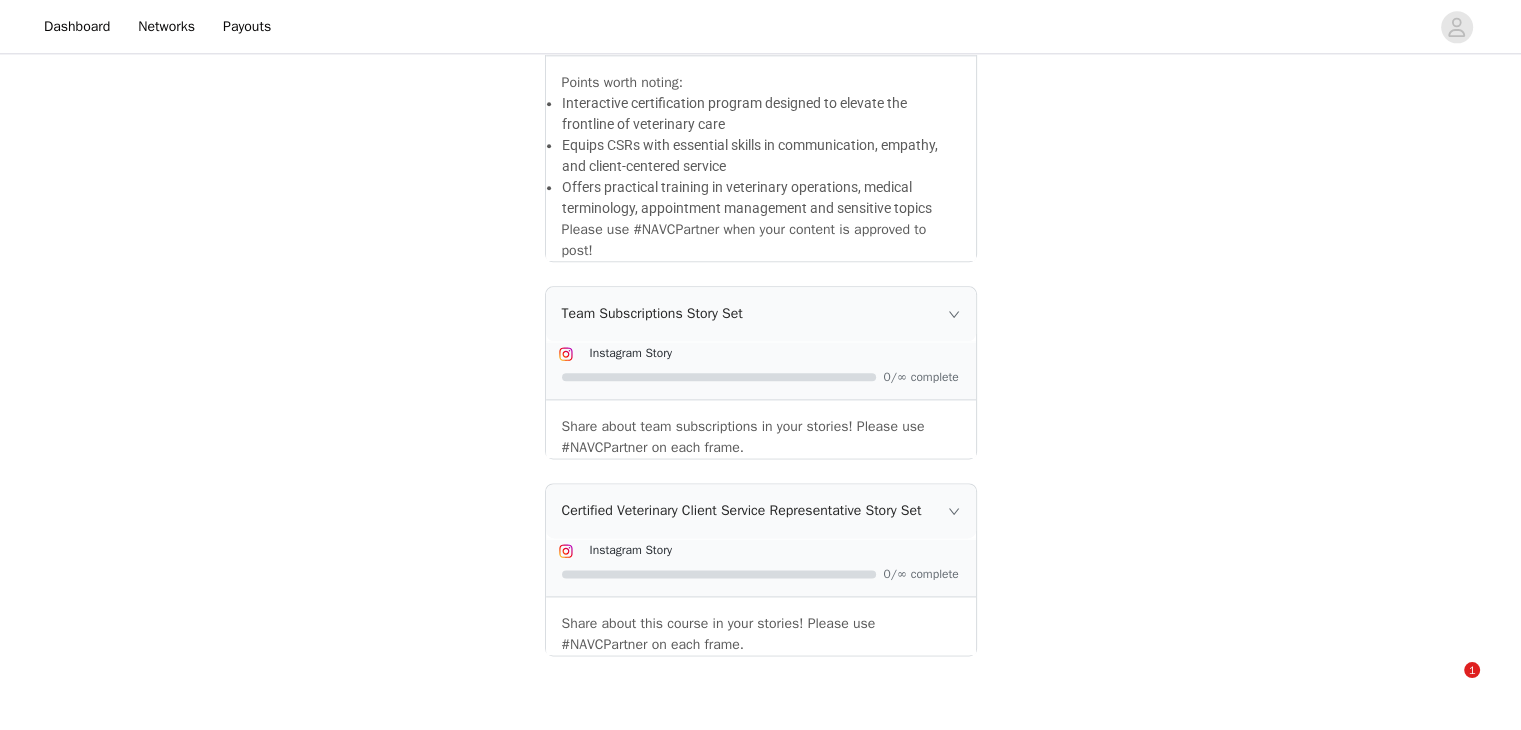 scroll, scrollTop: 2528, scrollLeft: 0, axis: vertical 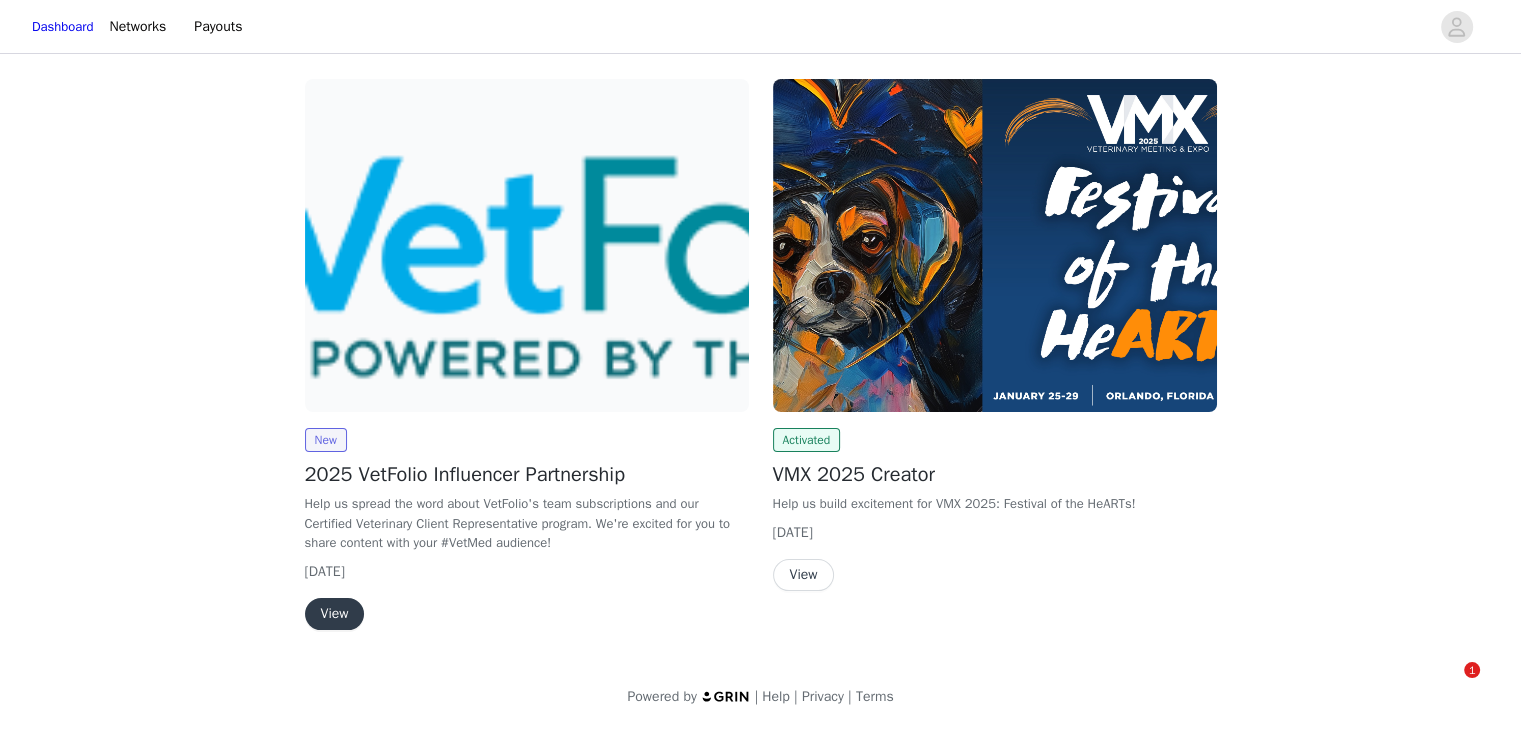 click on "View" at bounding box center [335, 614] 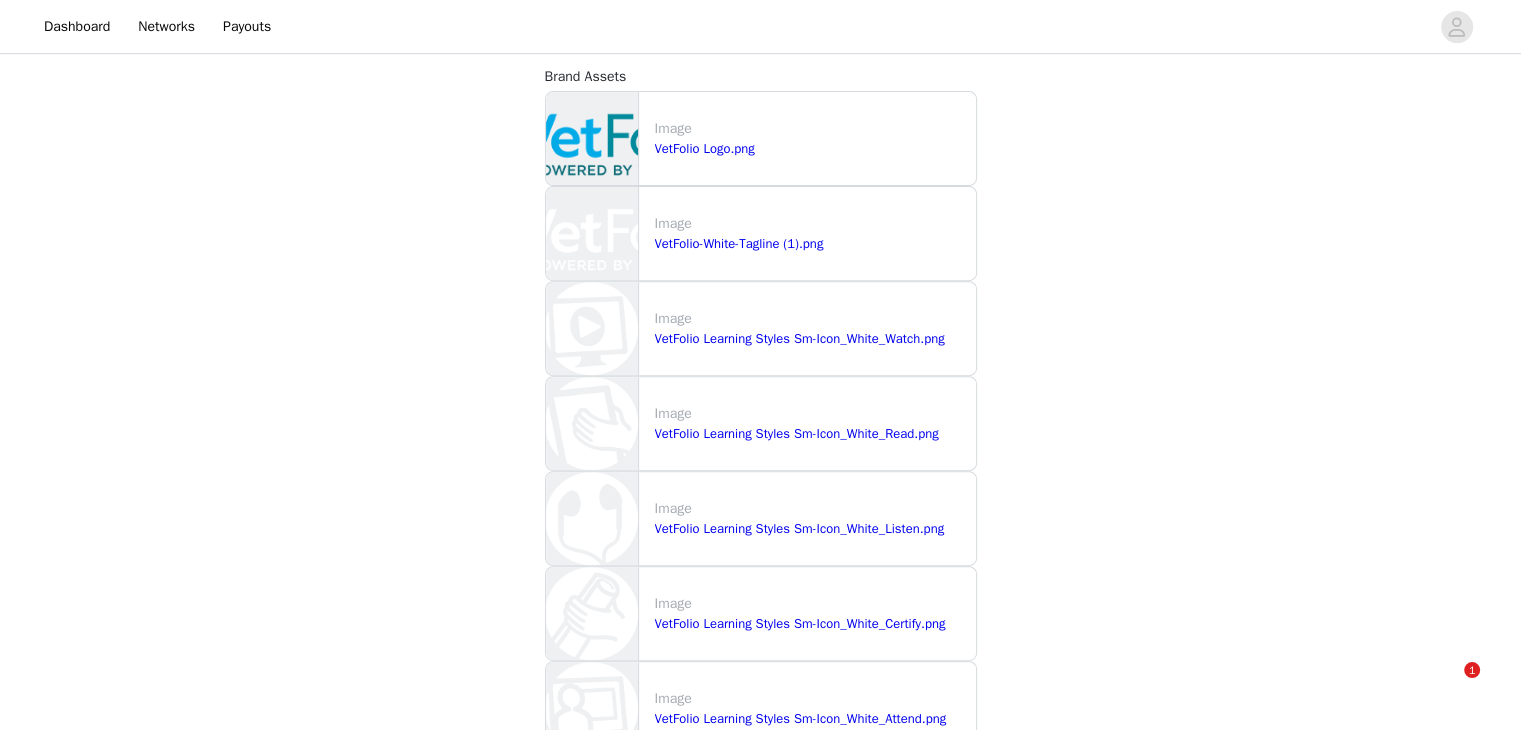 scroll, scrollTop: 1476, scrollLeft: 0, axis: vertical 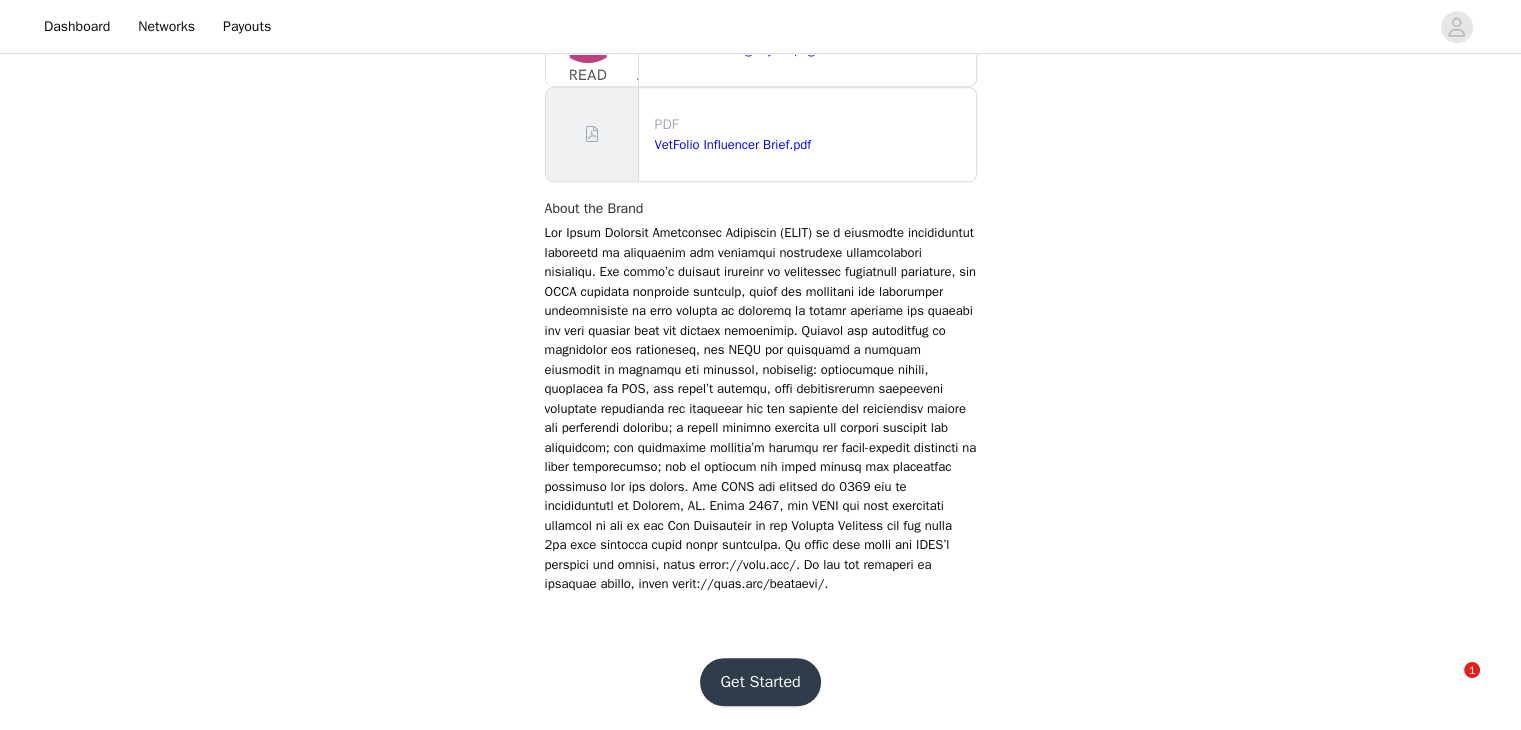click on "Get Started" at bounding box center [760, 682] 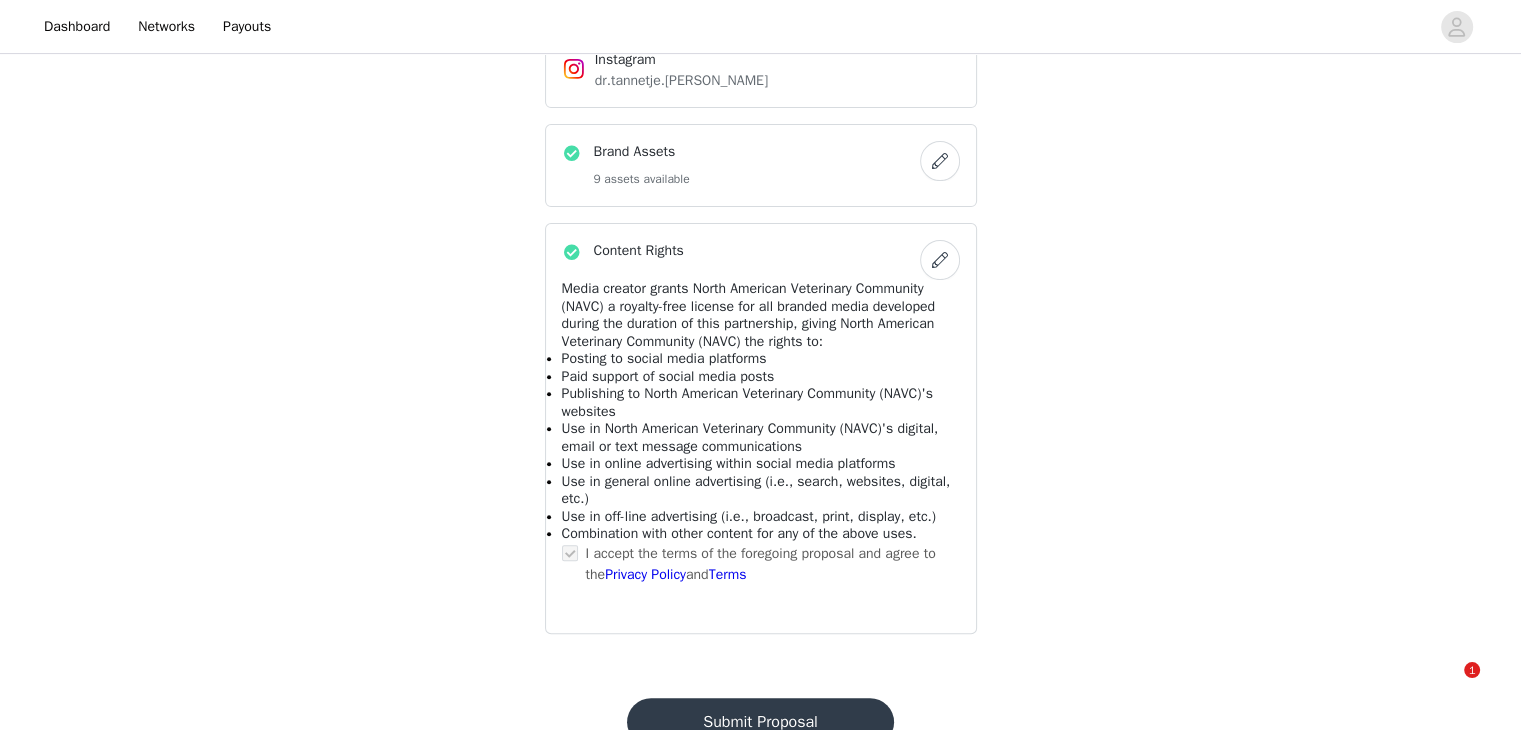 scroll, scrollTop: 660, scrollLeft: 0, axis: vertical 